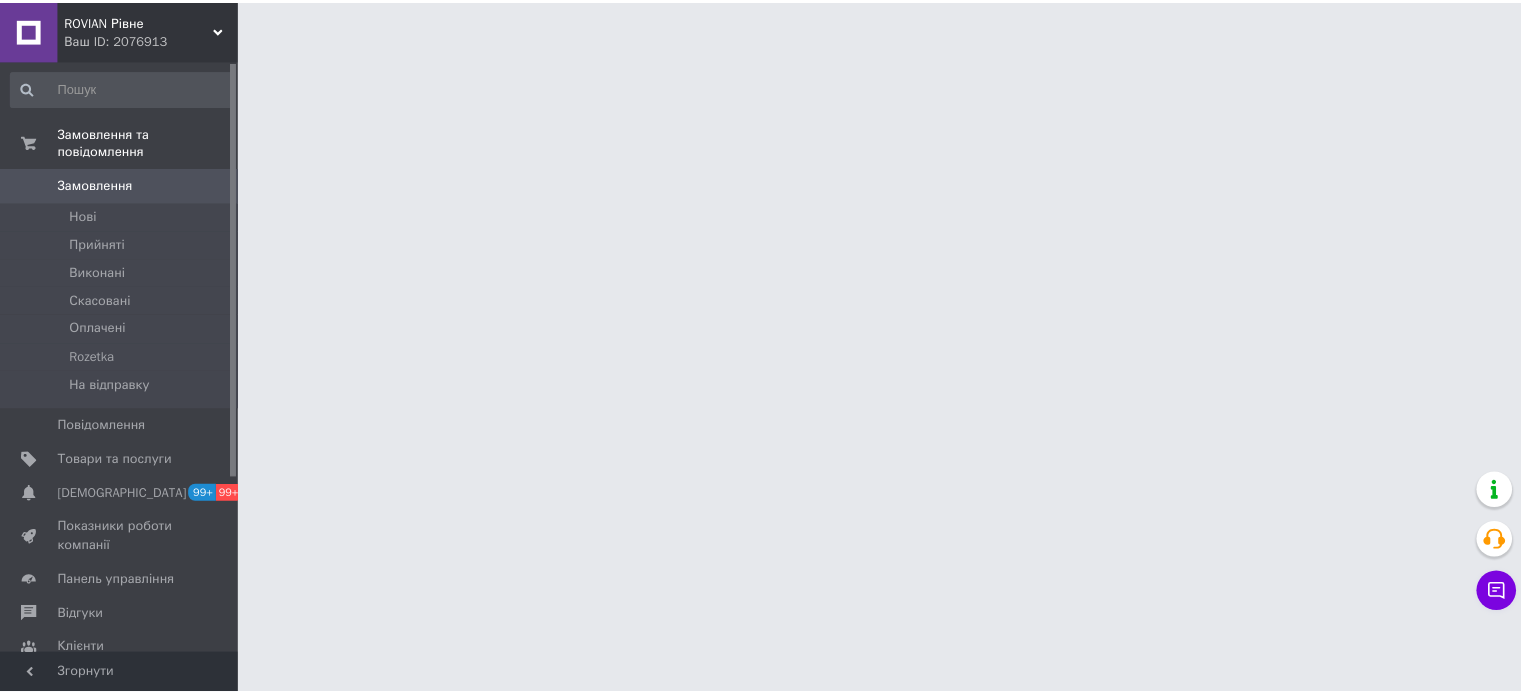 scroll, scrollTop: 0, scrollLeft: 0, axis: both 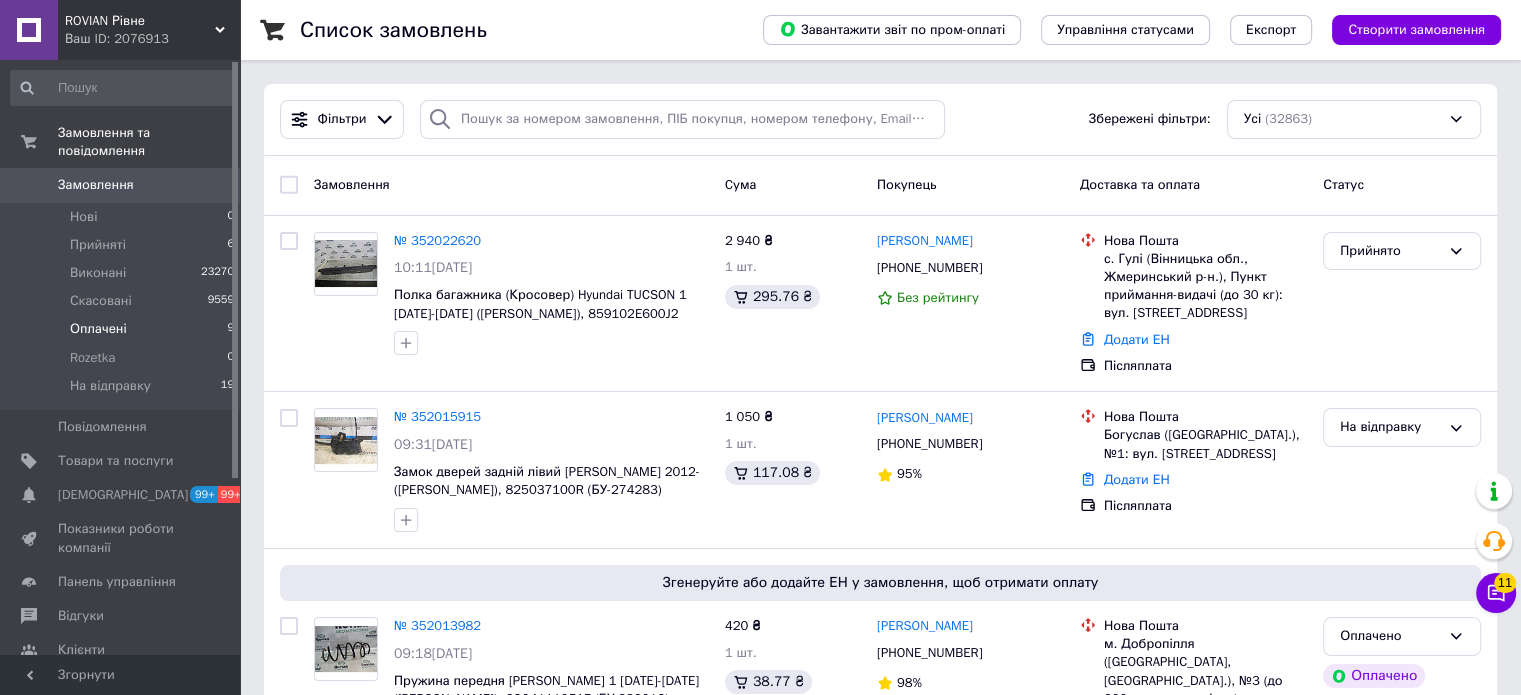 click on "Оплачені 9" at bounding box center [123, 329] 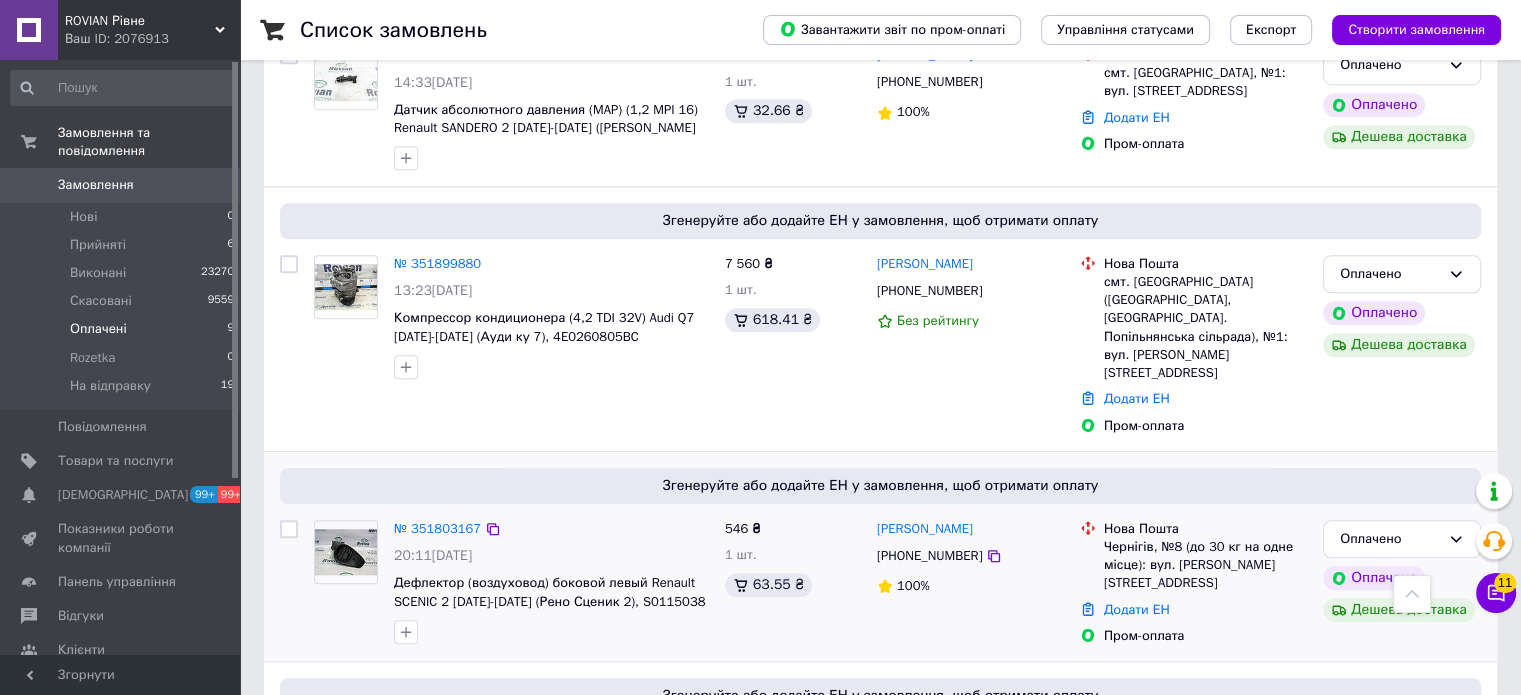scroll, scrollTop: 1414, scrollLeft: 0, axis: vertical 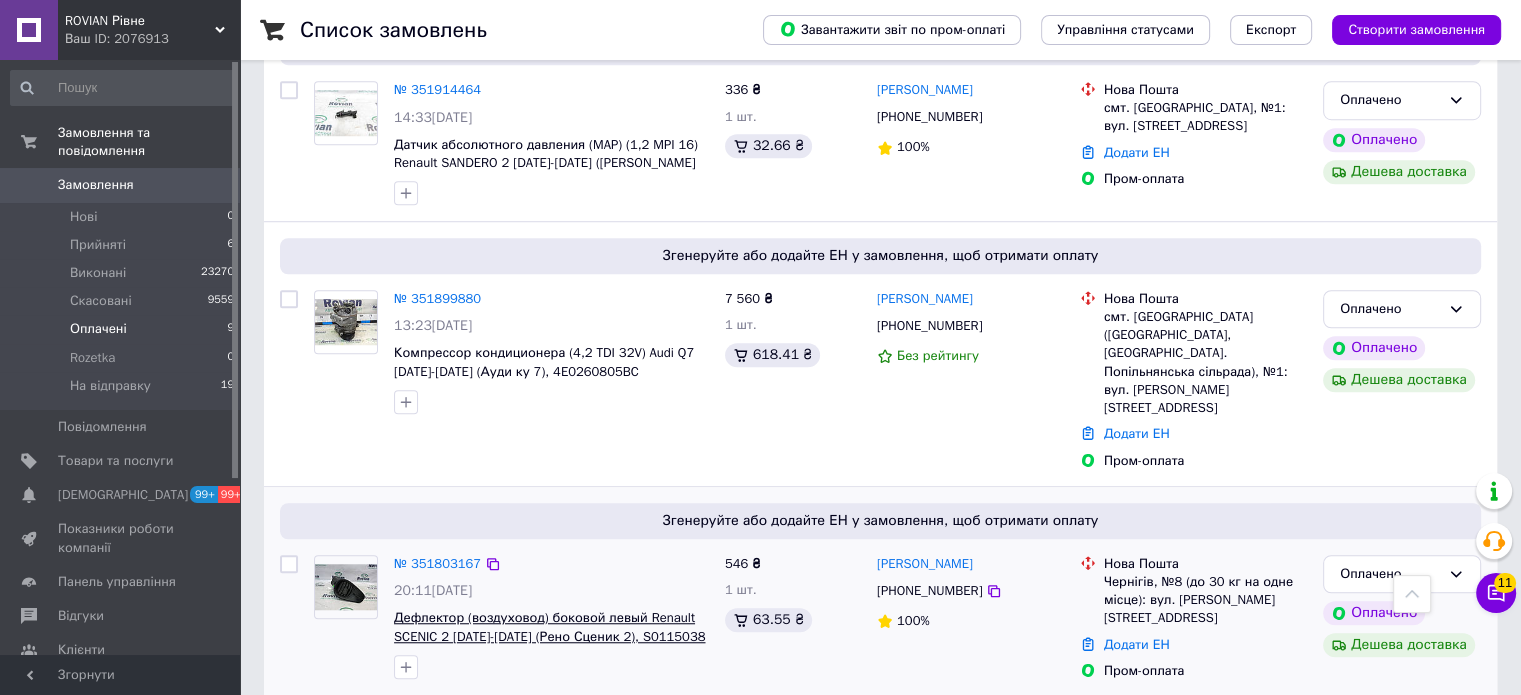 click on "Дефлектор (воздуховод) боковой левый Renault SCENIC 2 [DATE]-[DATE] (Рено Сценик 2), S0115038 (БУ-286654)" at bounding box center [549, 636] 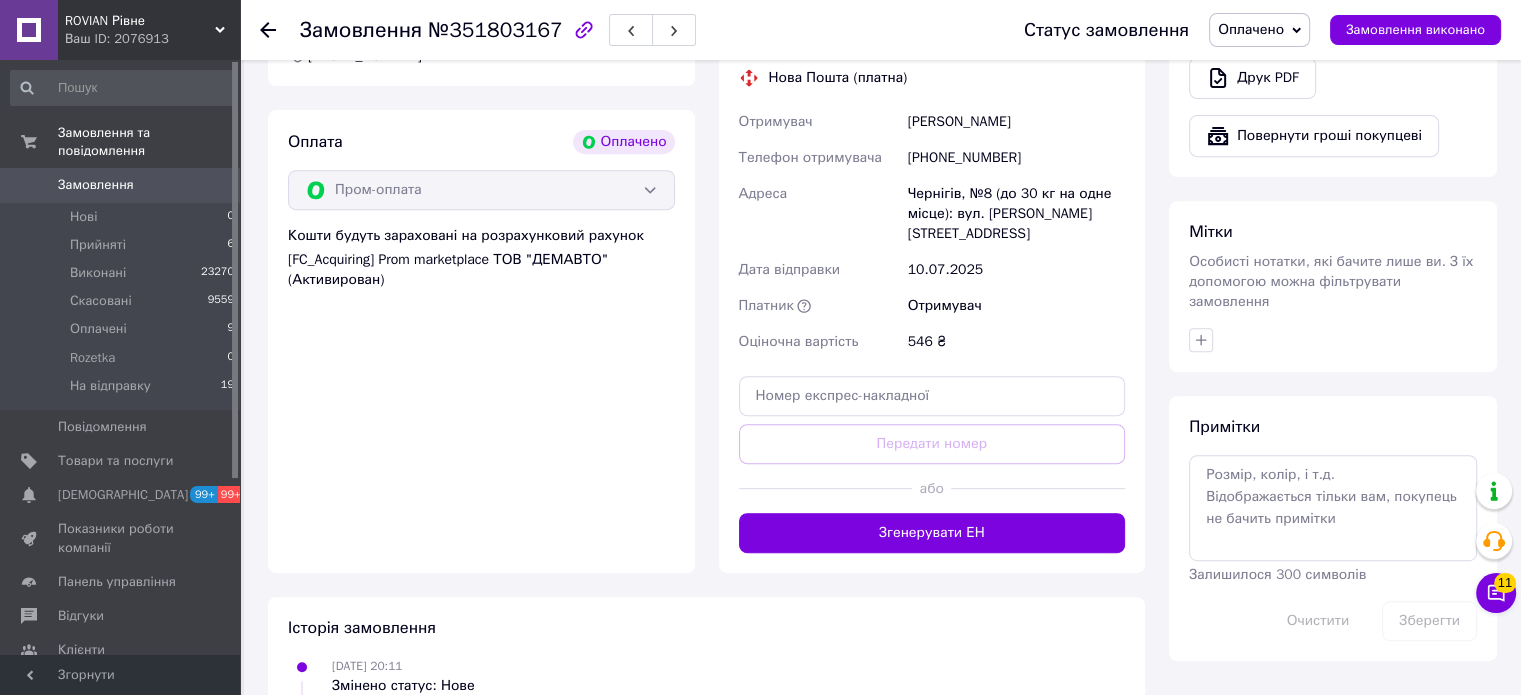 scroll, scrollTop: 956, scrollLeft: 0, axis: vertical 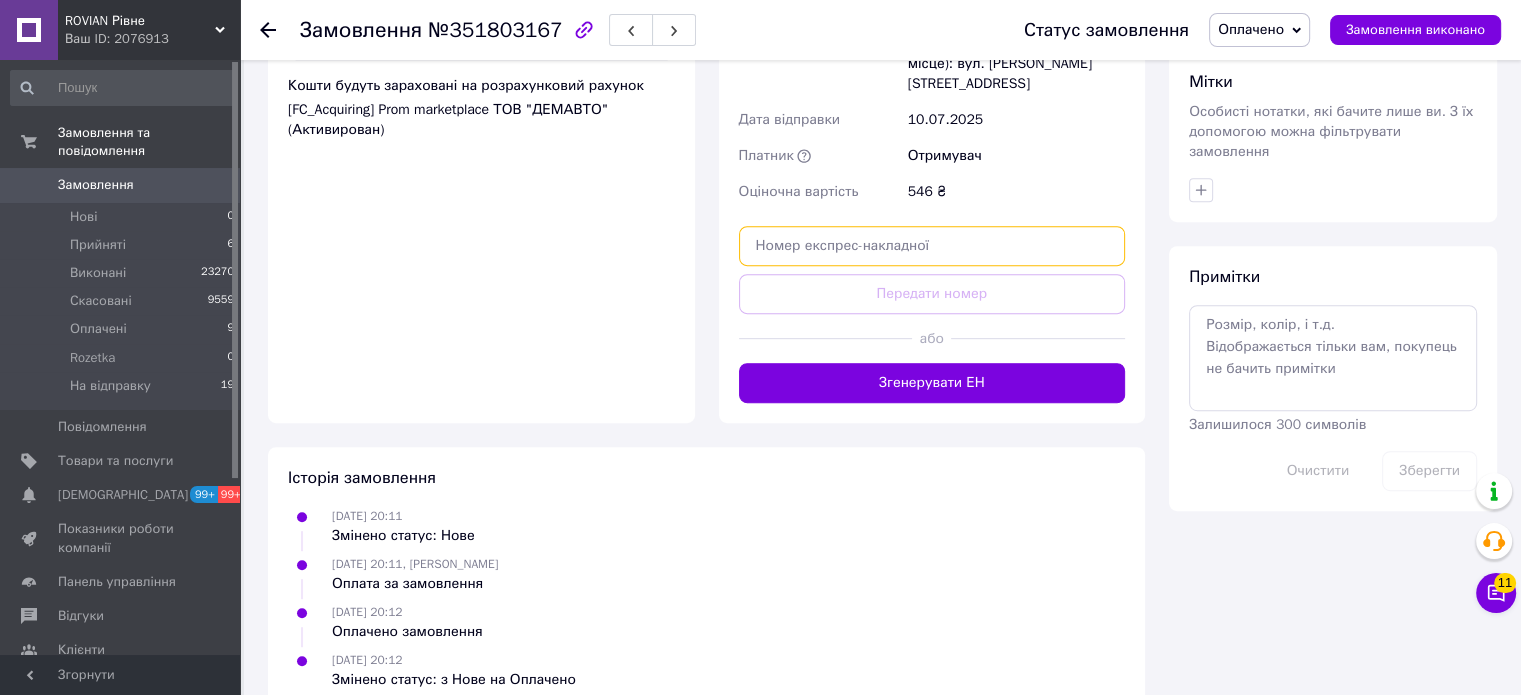 click at bounding box center (932, 246) 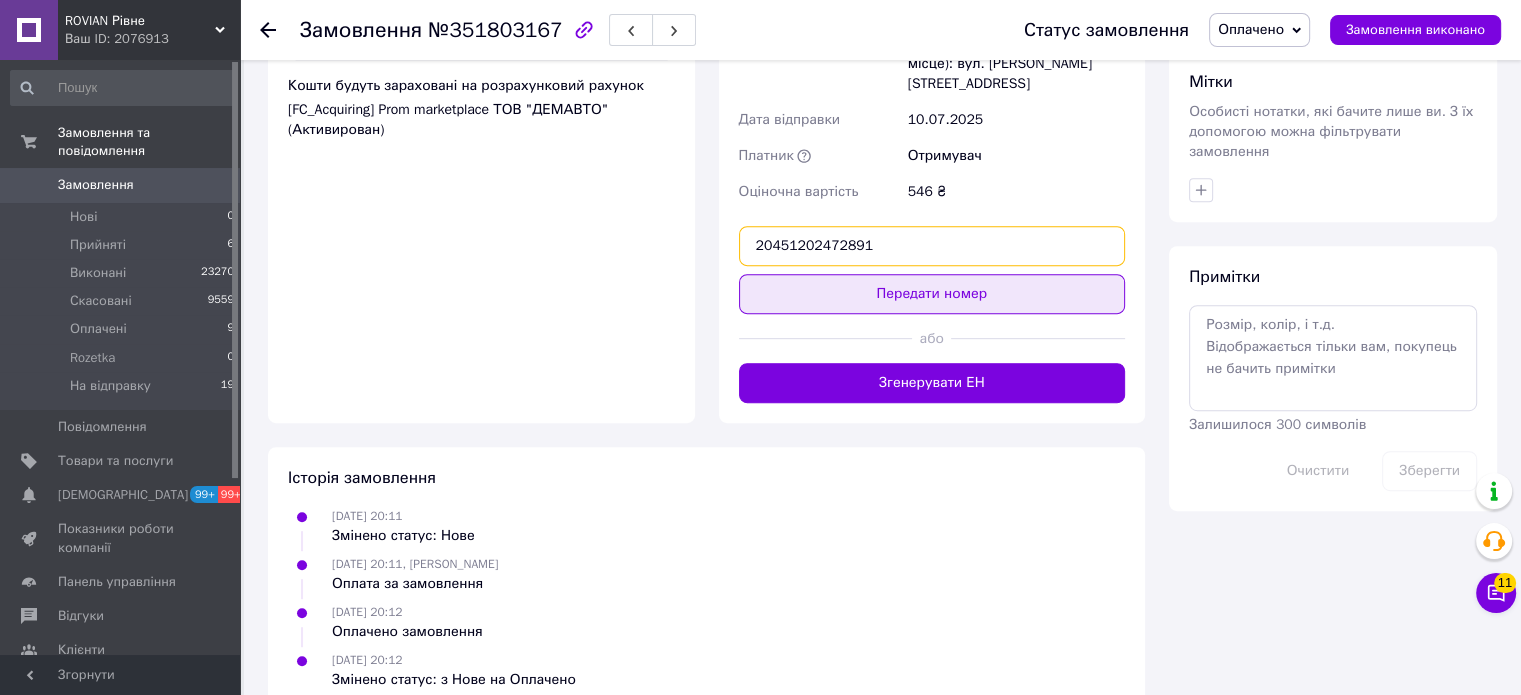 type on "20451202472891" 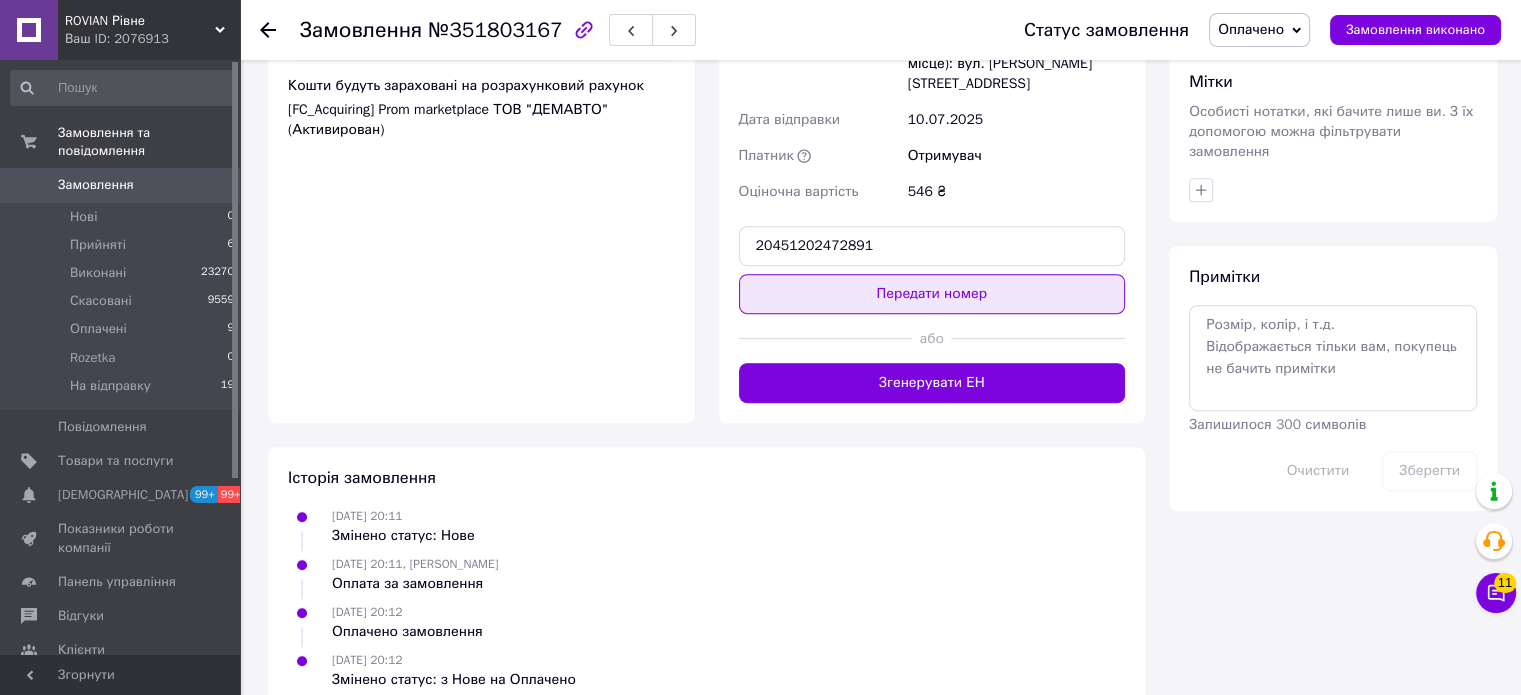 click on "Передати номер" at bounding box center (932, 294) 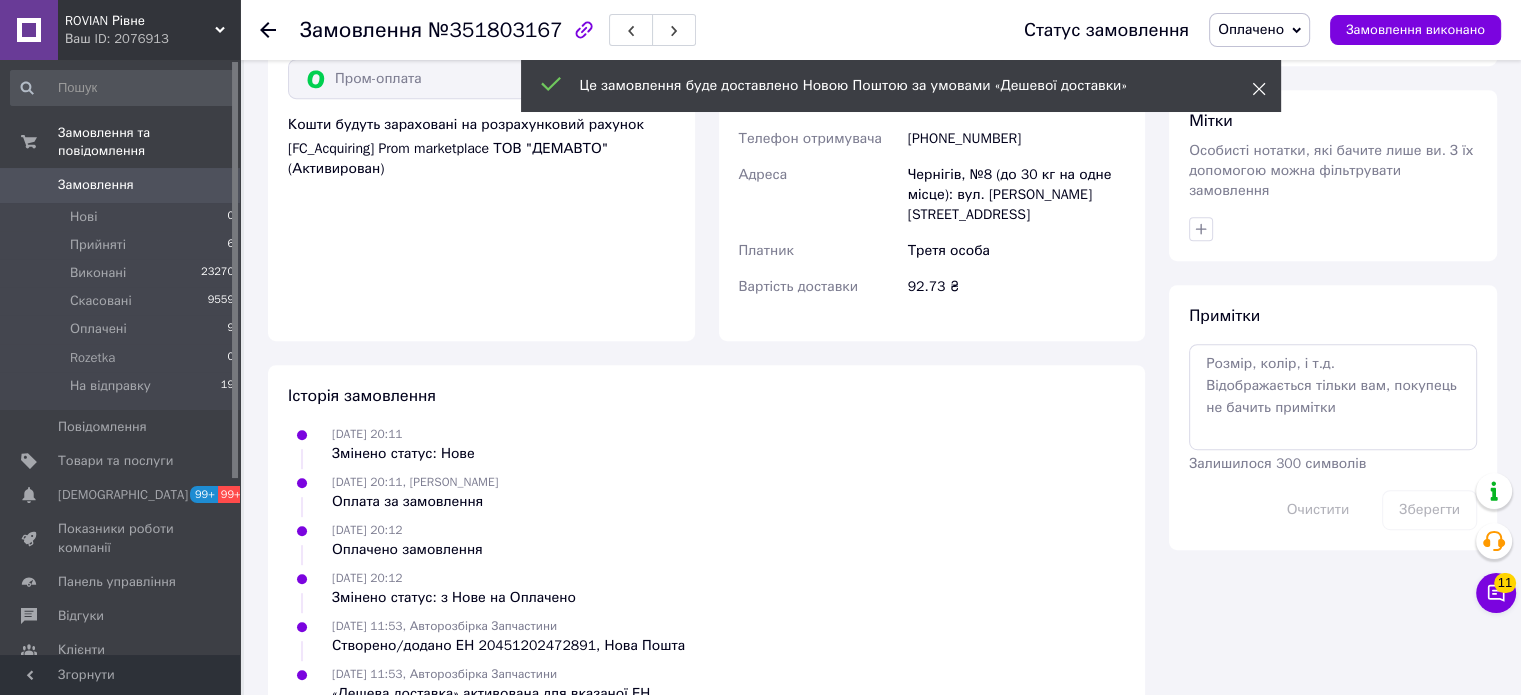 scroll, scrollTop: 933, scrollLeft: 0, axis: vertical 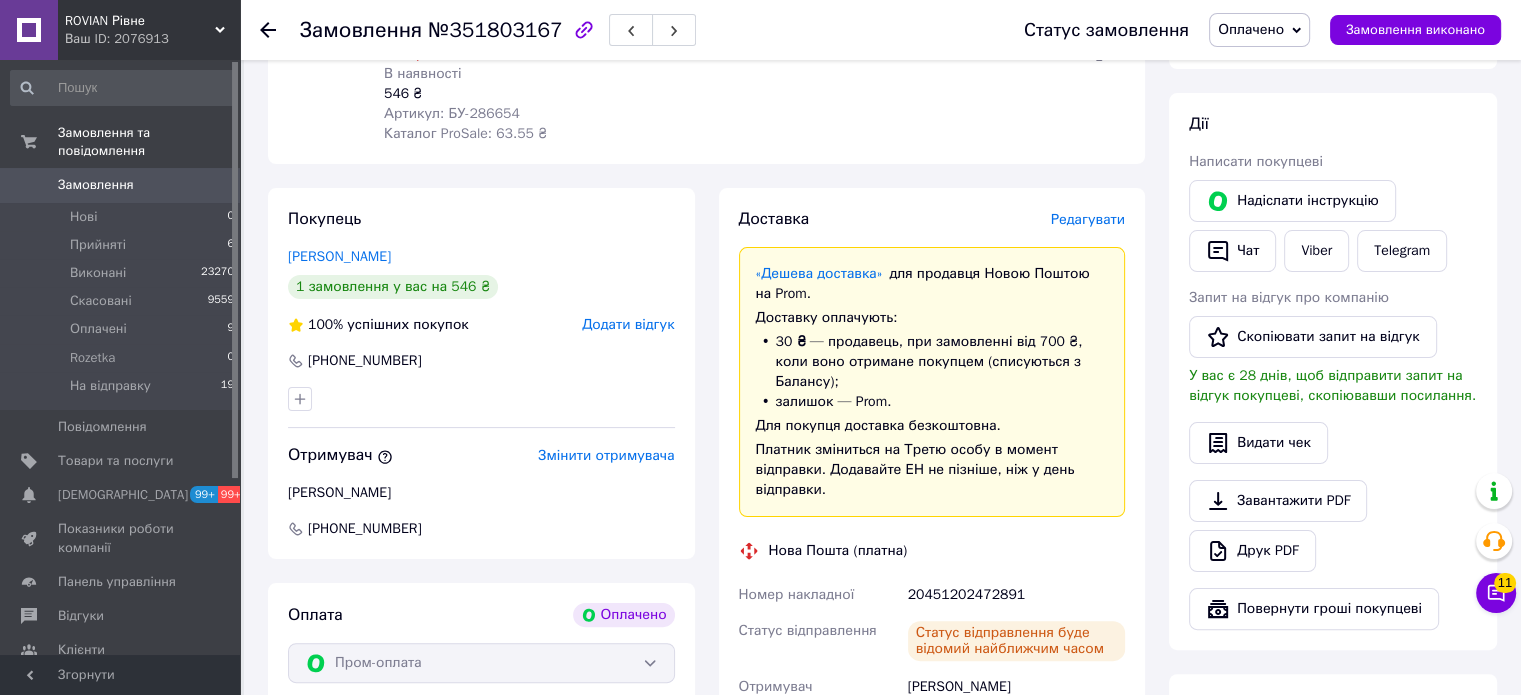 click at bounding box center (268, 30) 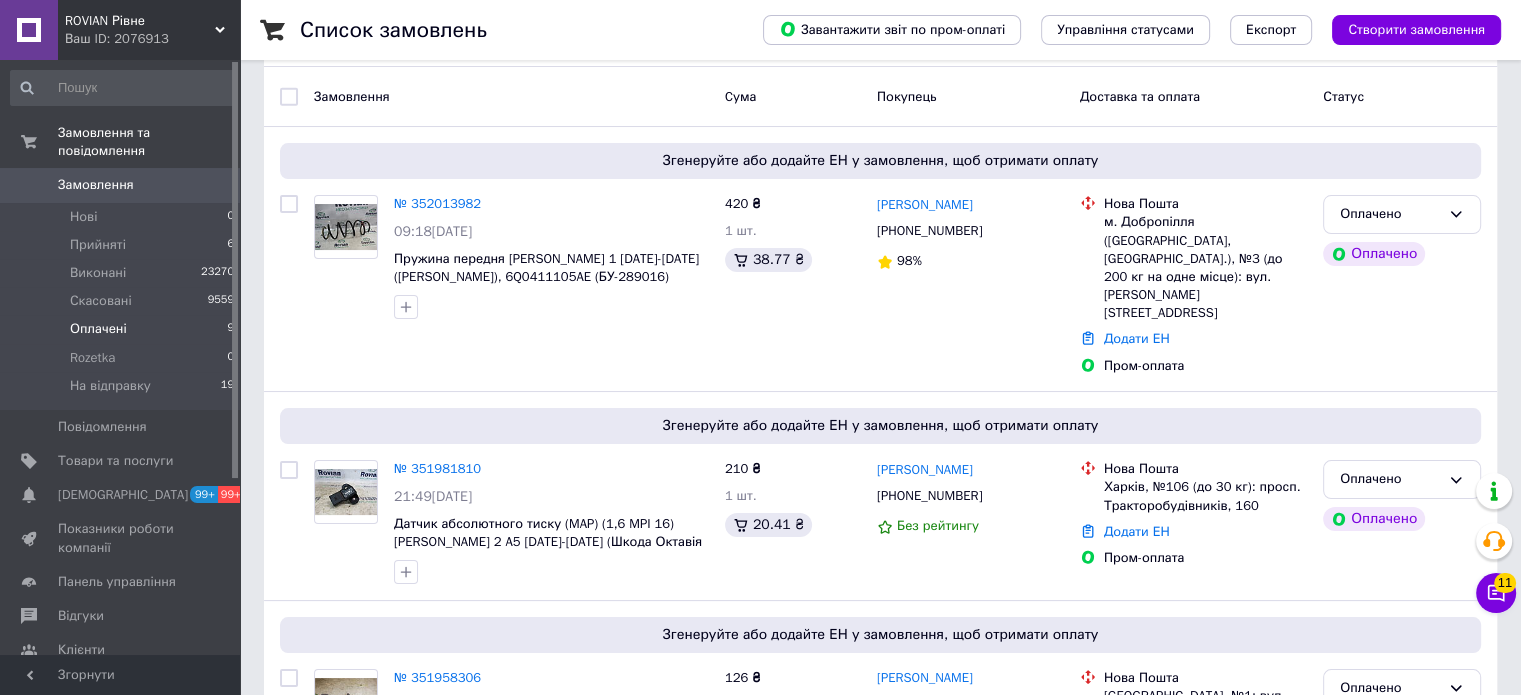 scroll, scrollTop: 0, scrollLeft: 0, axis: both 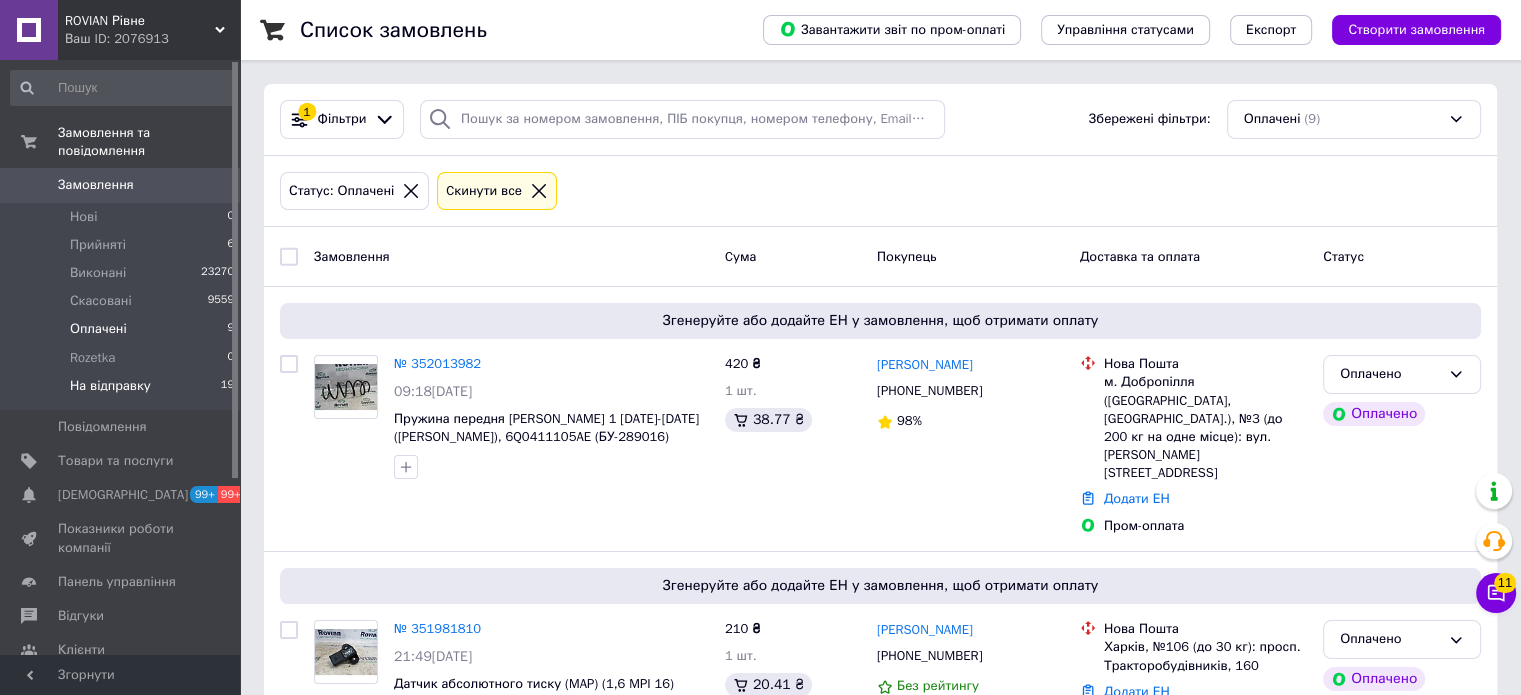click on "На відправку" at bounding box center [110, 386] 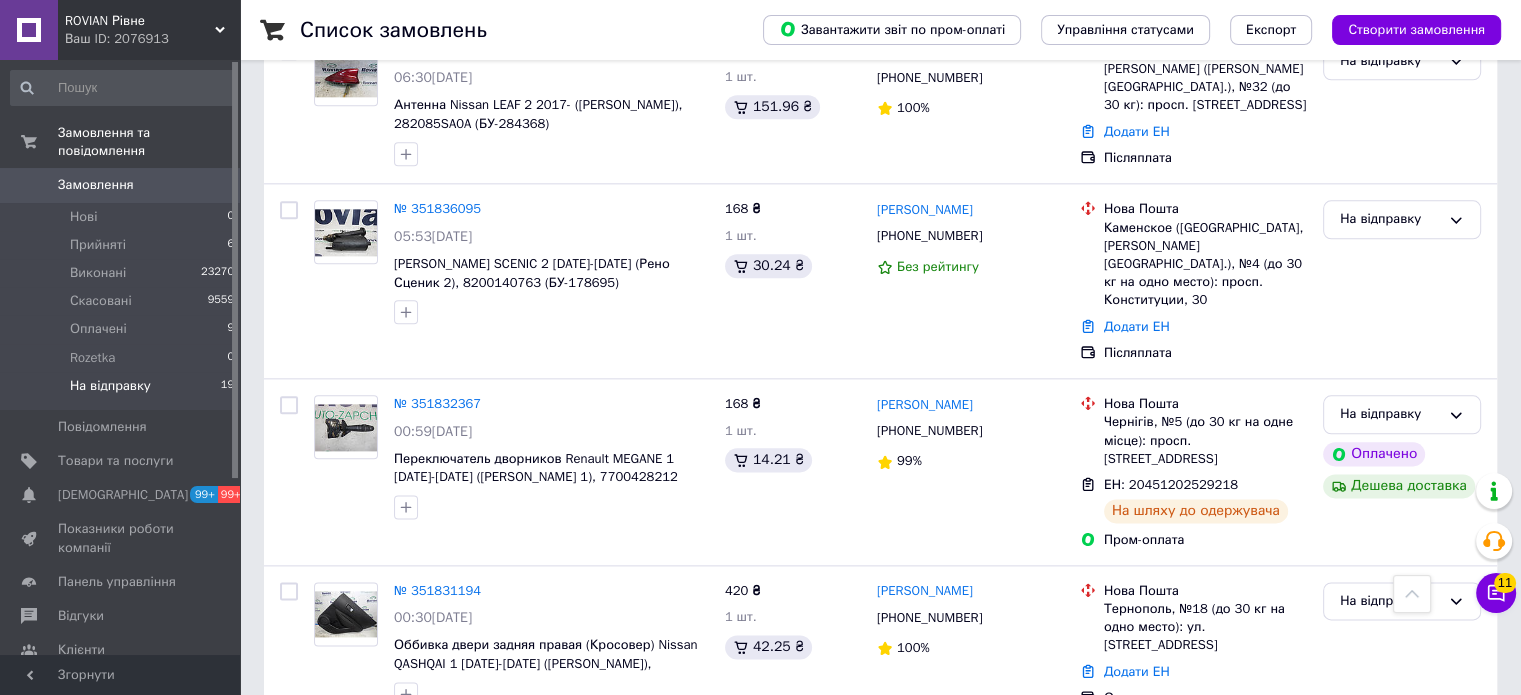 scroll, scrollTop: 2400, scrollLeft: 0, axis: vertical 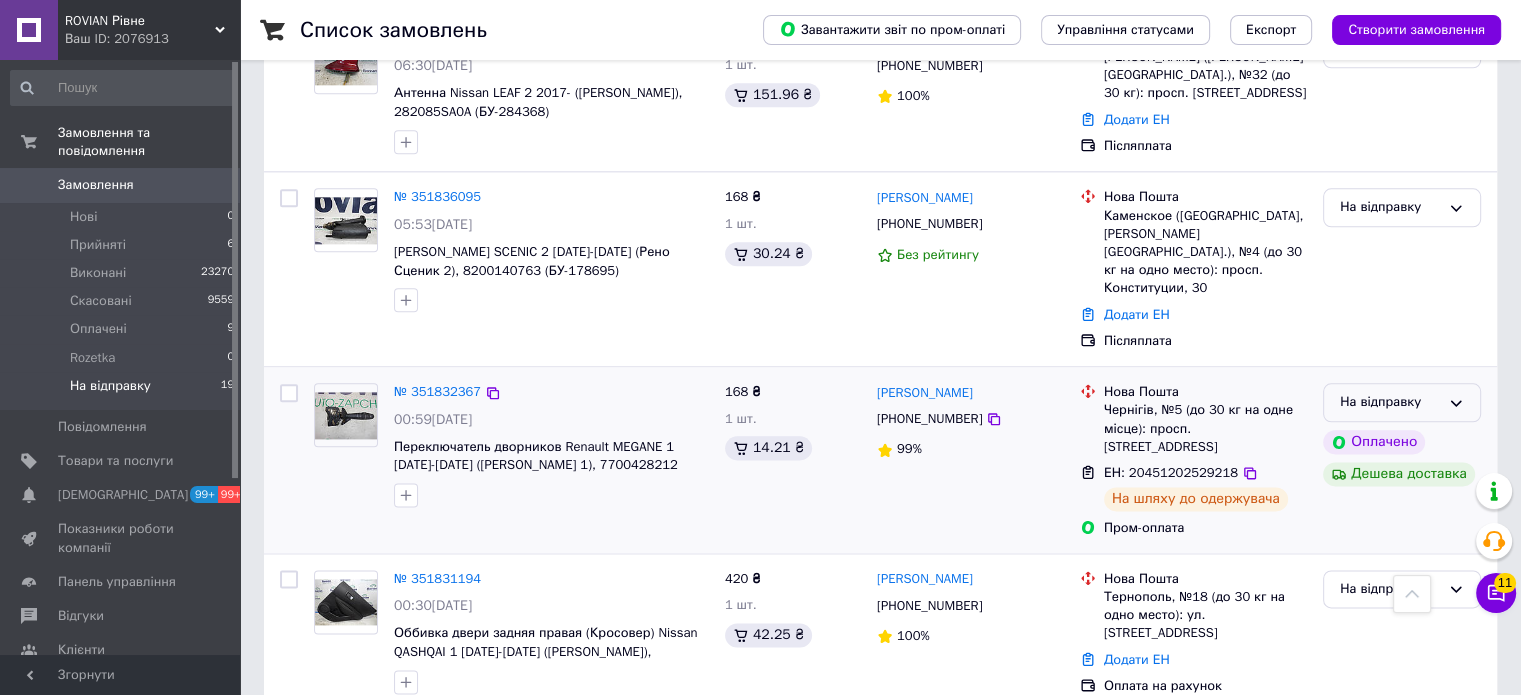 click on "На відправку" at bounding box center [1390, 402] 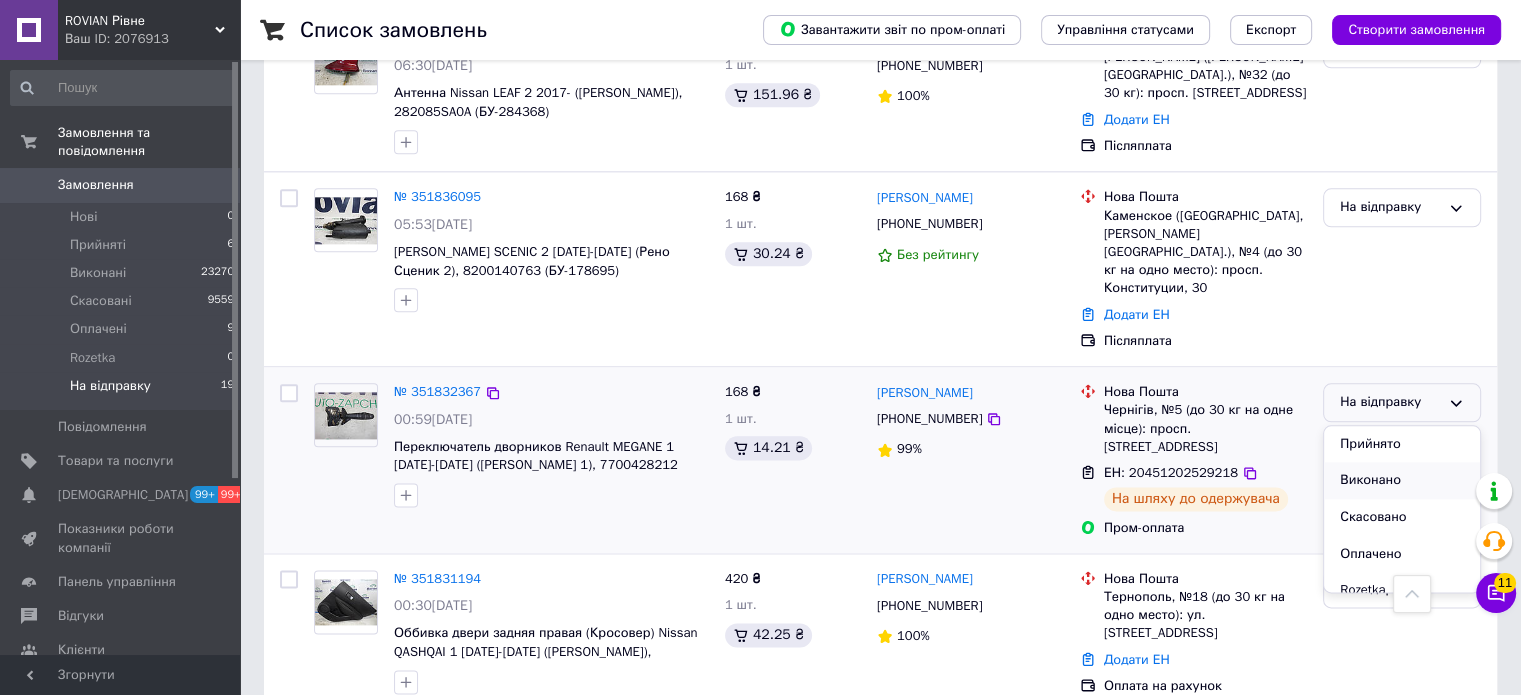 click on "Виконано" at bounding box center (1402, 480) 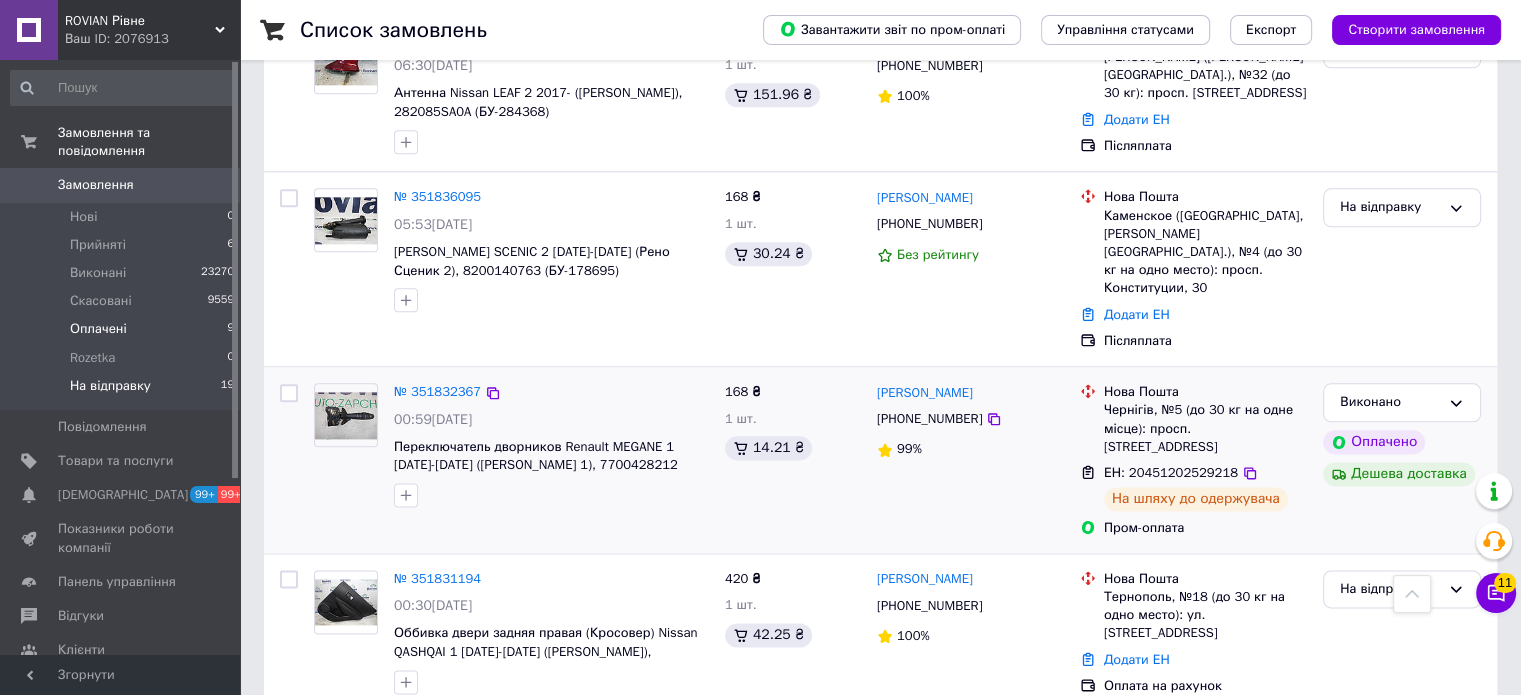 click on "Оплачені" at bounding box center (98, 329) 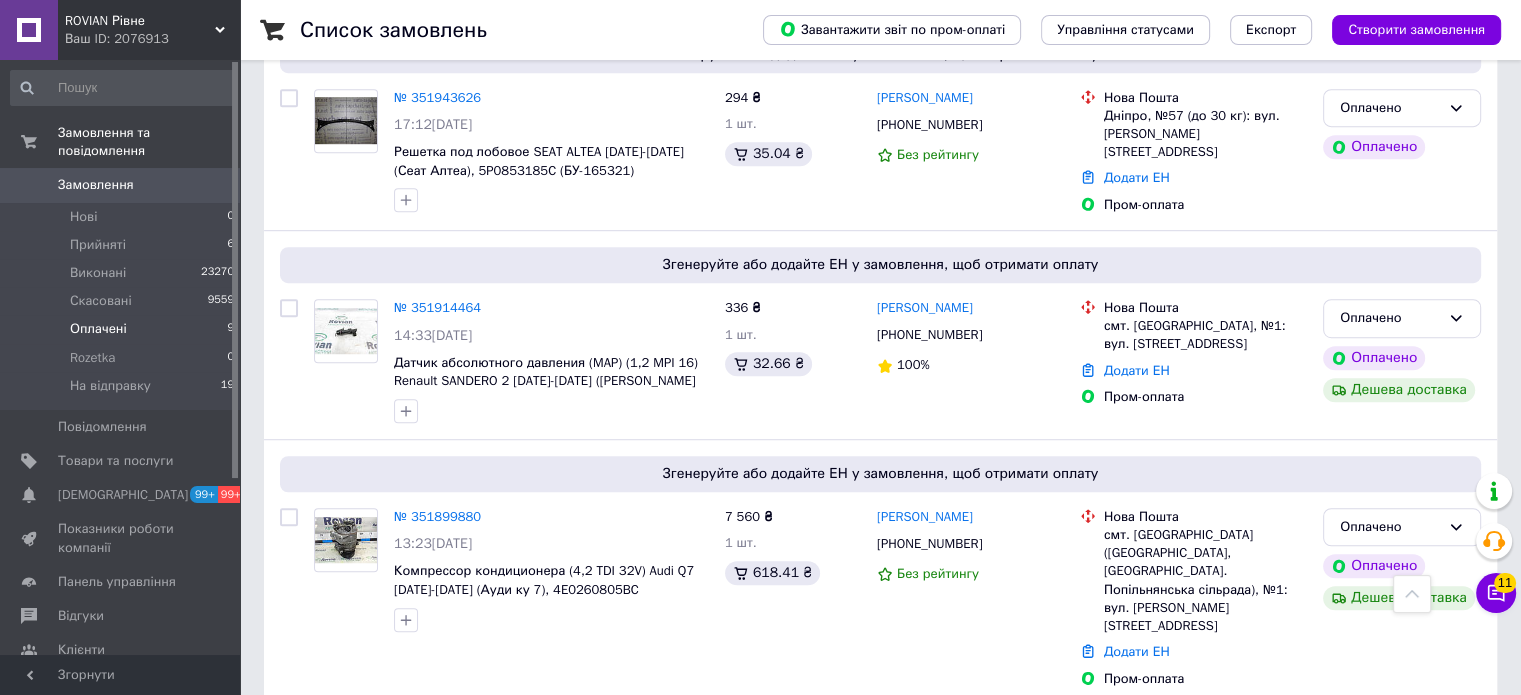 scroll, scrollTop: 1200, scrollLeft: 0, axis: vertical 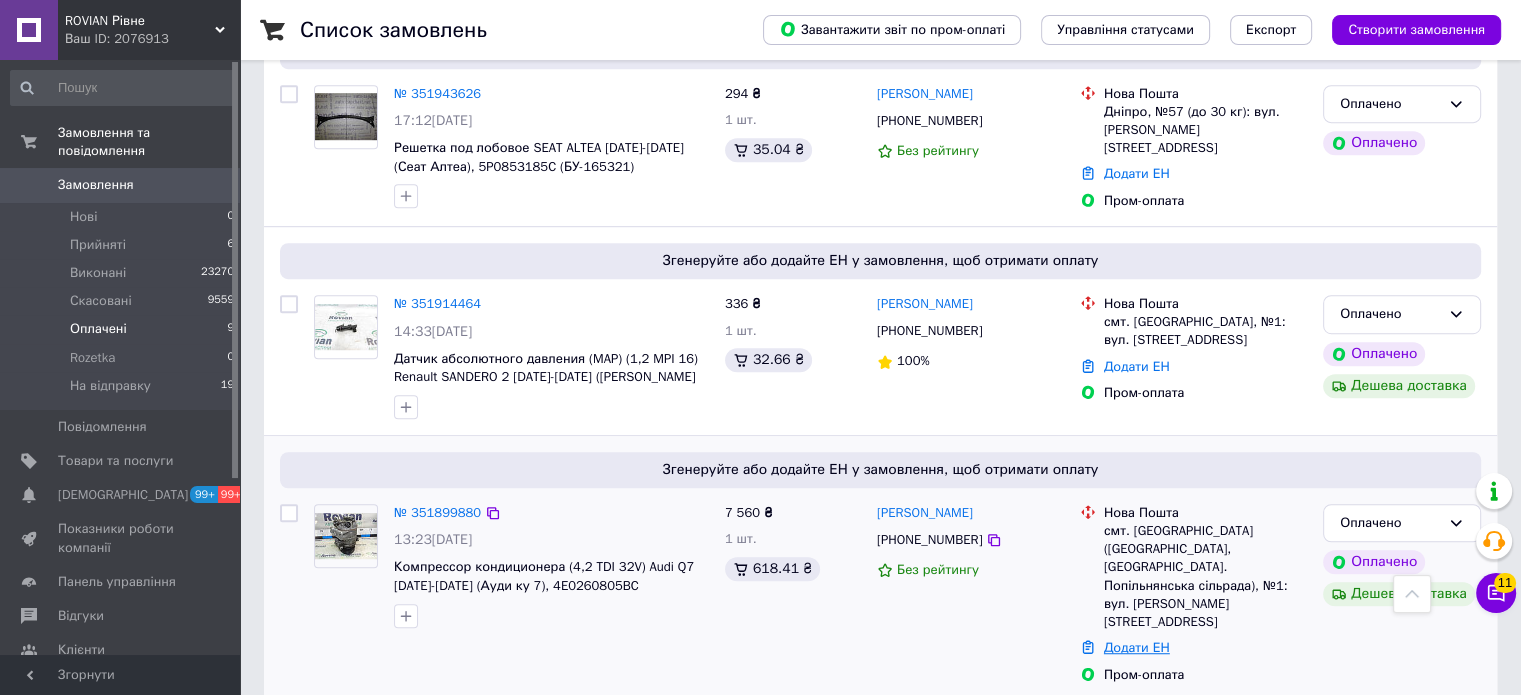 click on "Додати ЕН" at bounding box center (1137, 647) 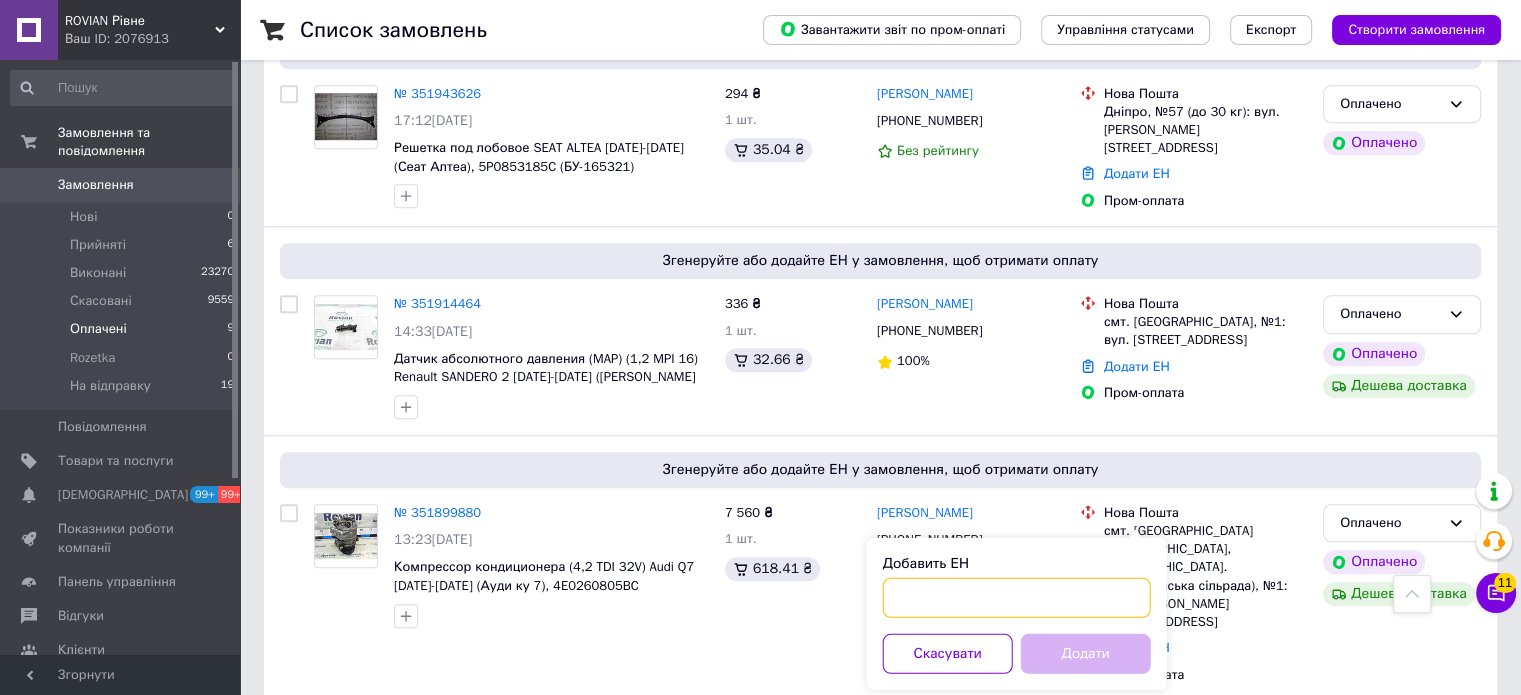 click on "Добавить ЕН" at bounding box center [1017, 598] 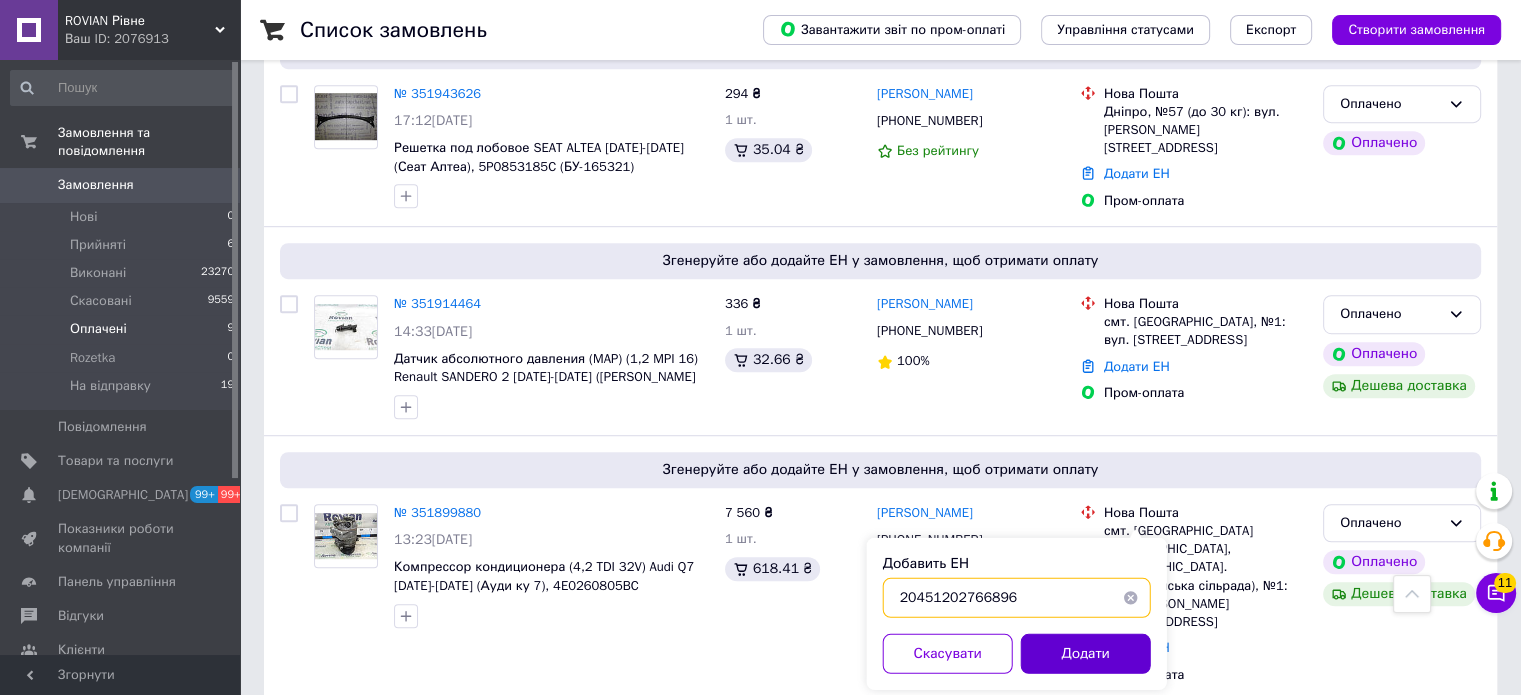 type on "20451202766896" 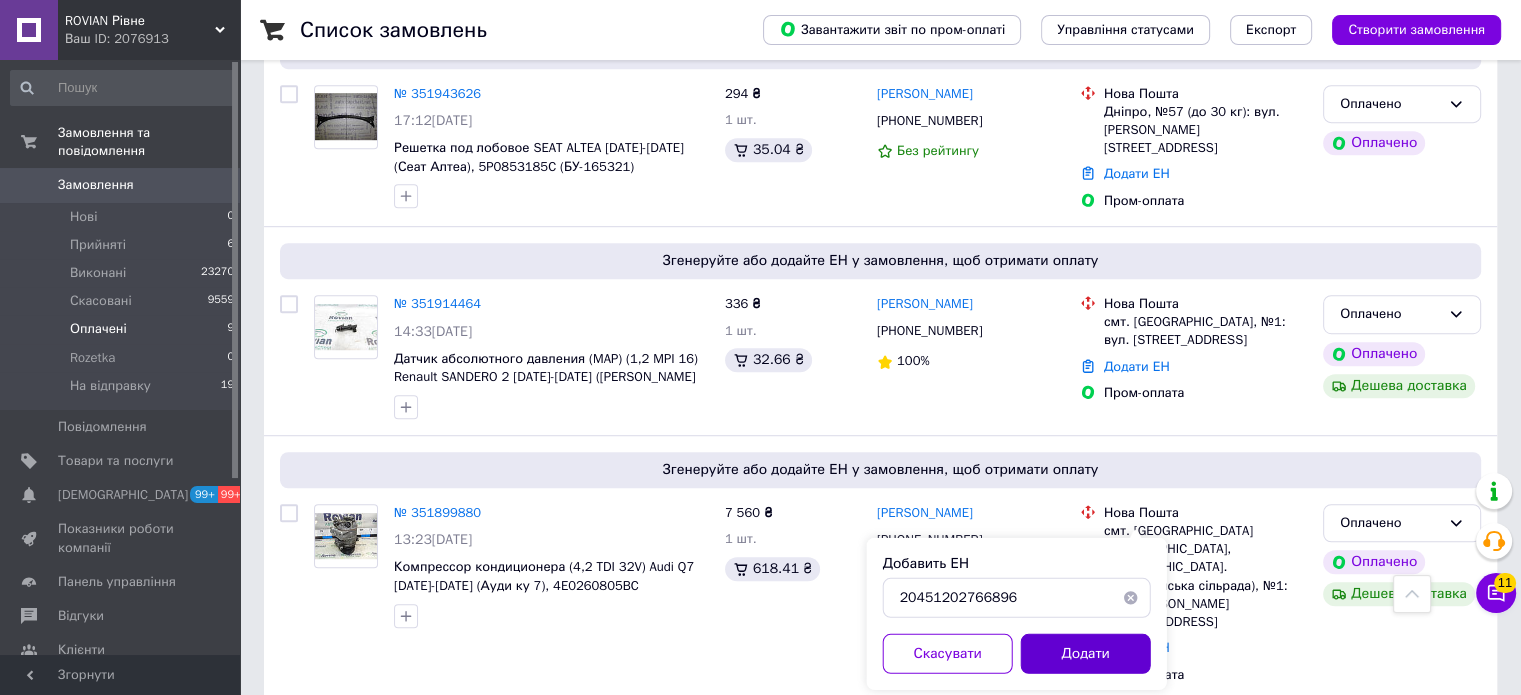click on "Додати" at bounding box center [1086, 654] 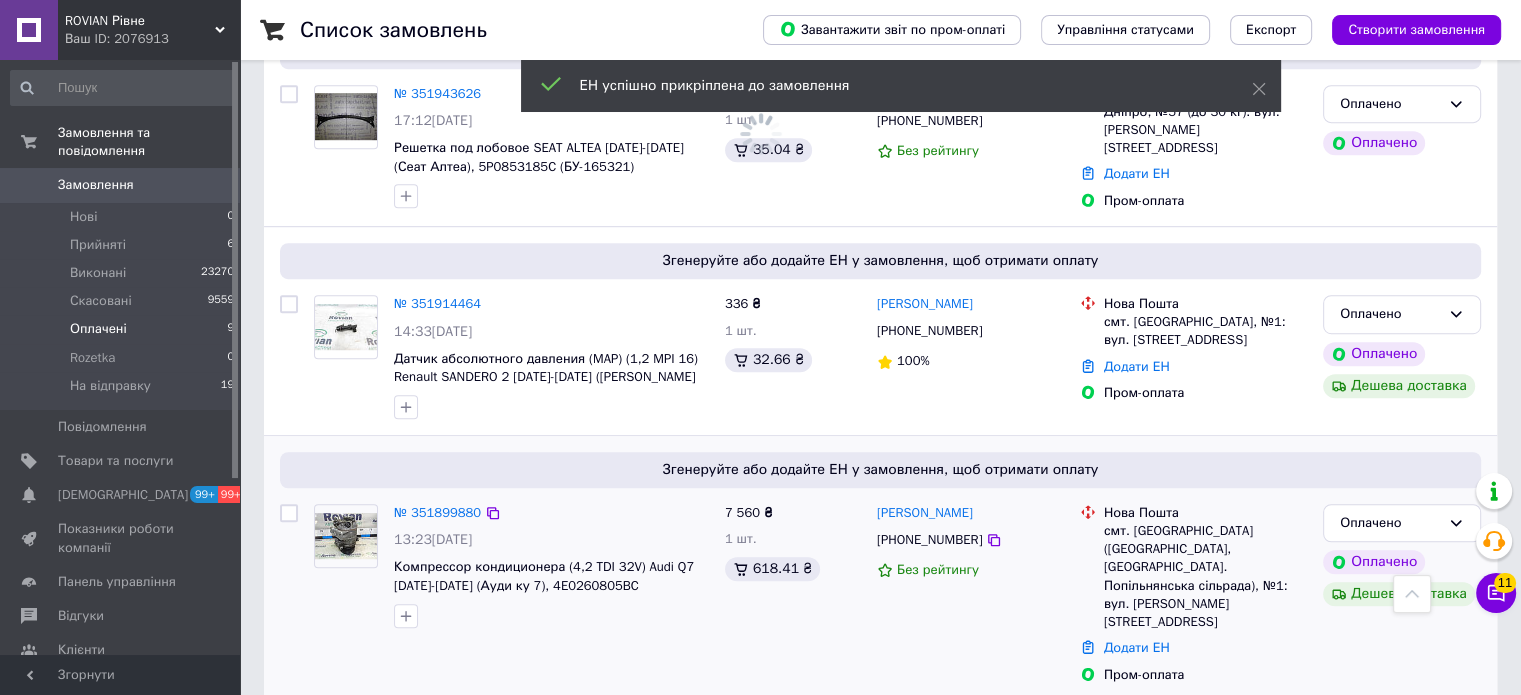 scroll, scrollTop: 1300, scrollLeft: 0, axis: vertical 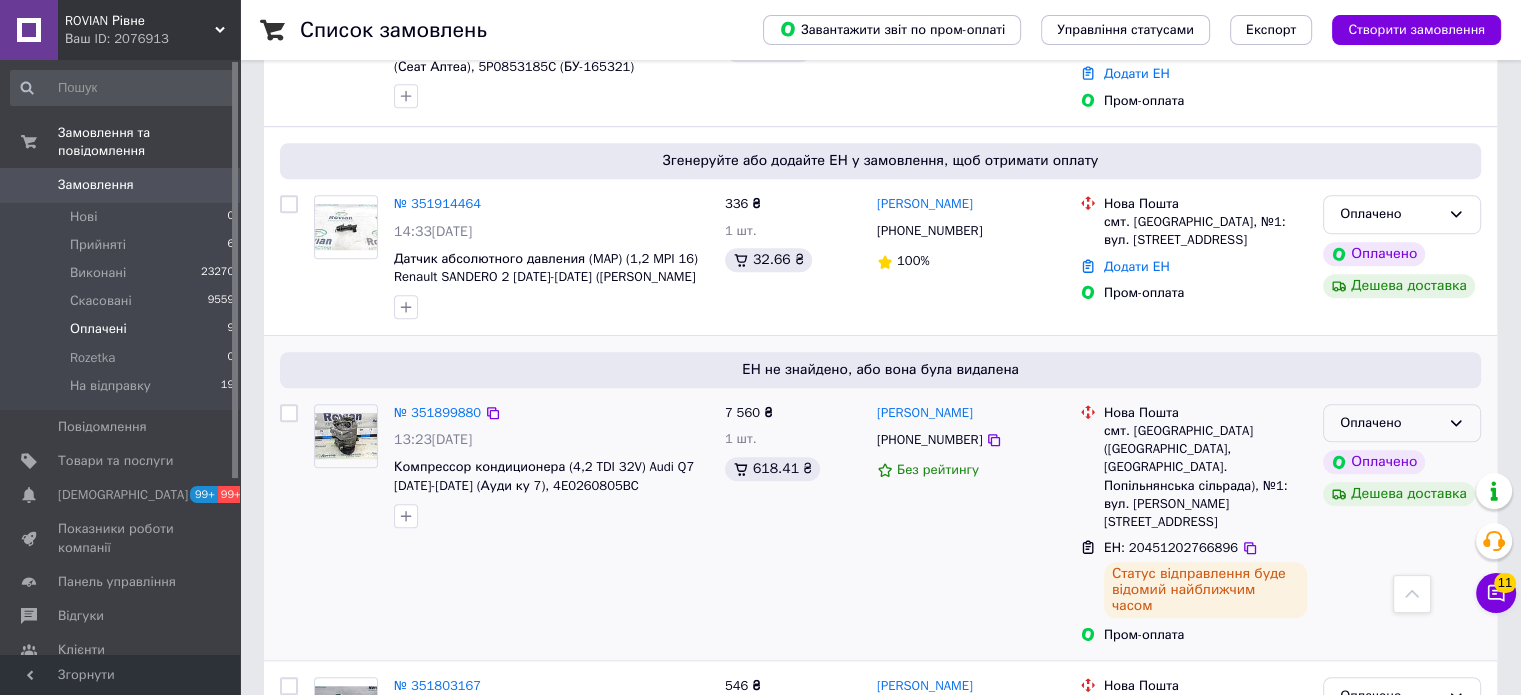 click on "Оплачено" at bounding box center [1402, 423] 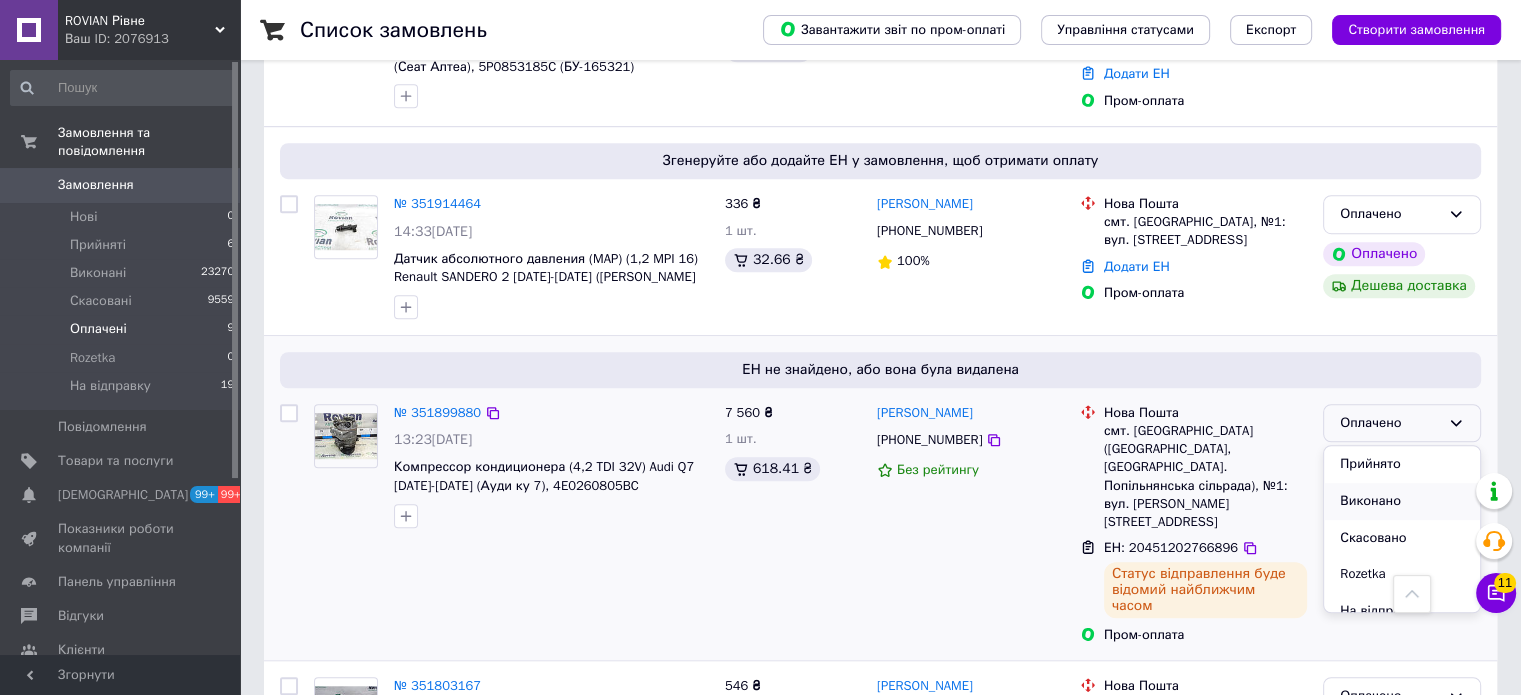 click on "Виконано" at bounding box center [1402, 501] 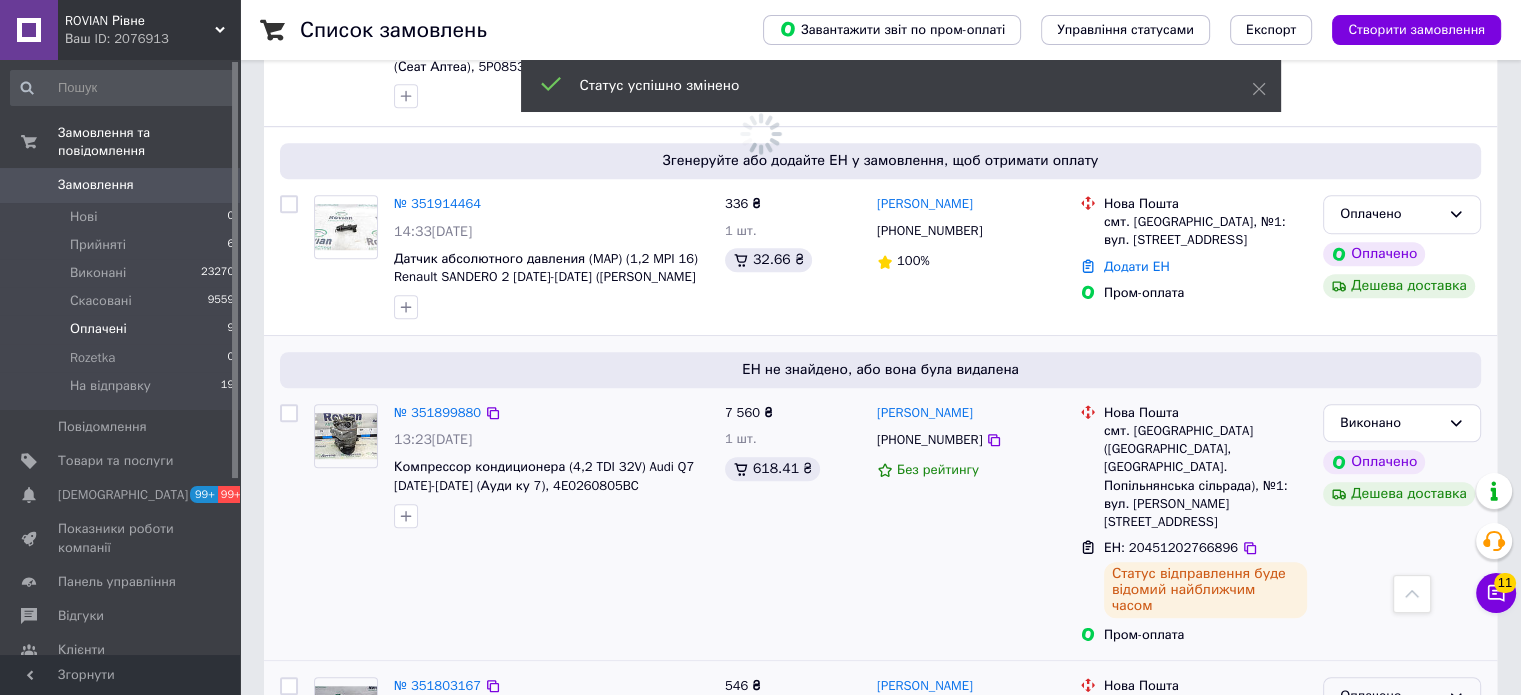 click on "Оплачено" at bounding box center (1390, 696) 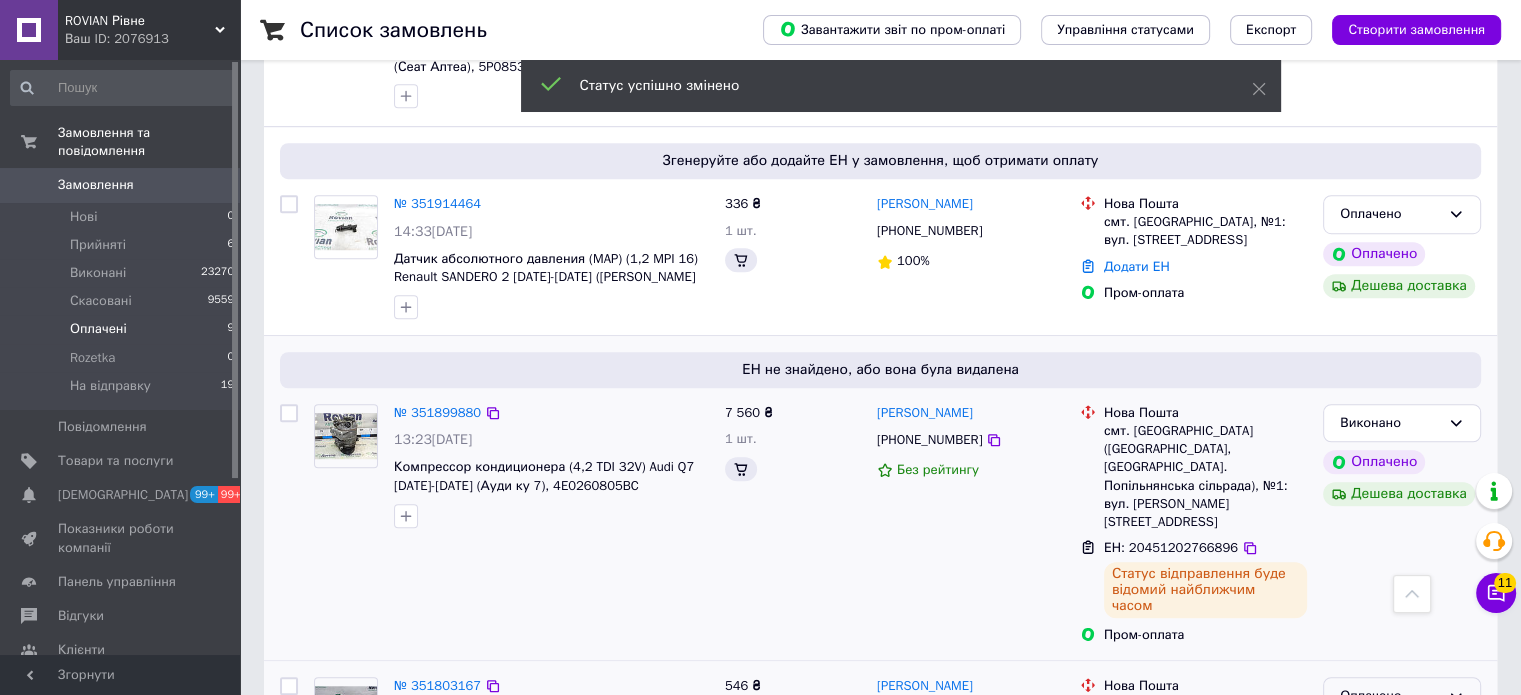 click on "Виконано" at bounding box center [1402, 774] 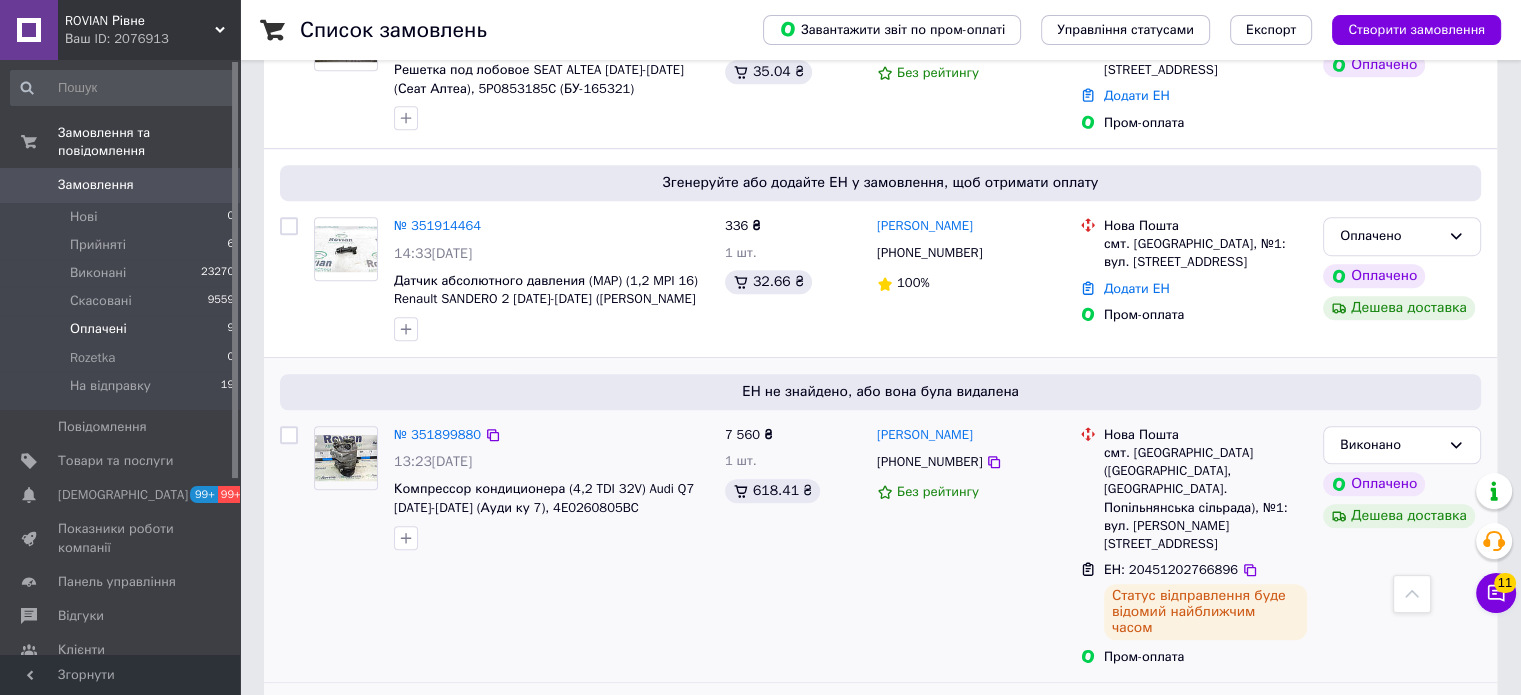 scroll, scrollTop: 1236, scrollLeft: 0, axis: vertical 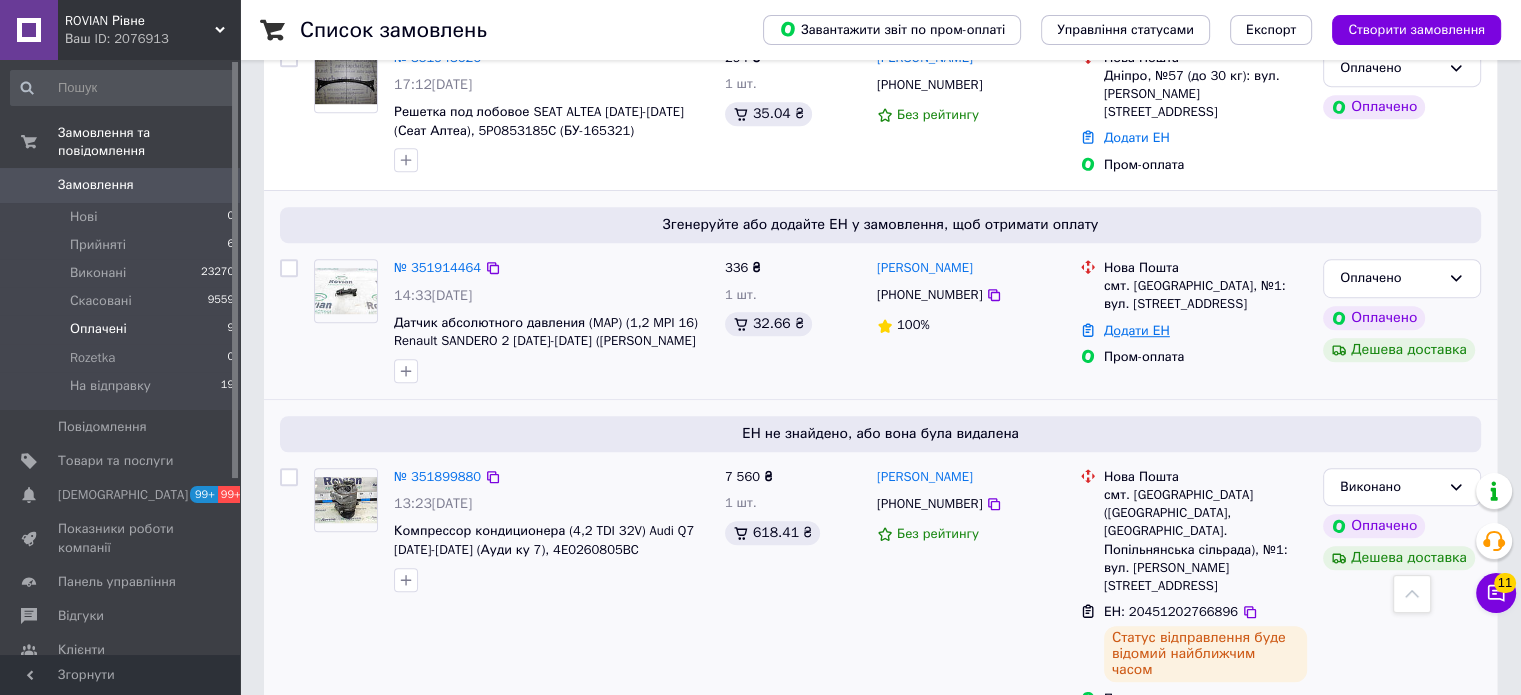 click on "Додати ЕН" at bounding box center (1137, 330) 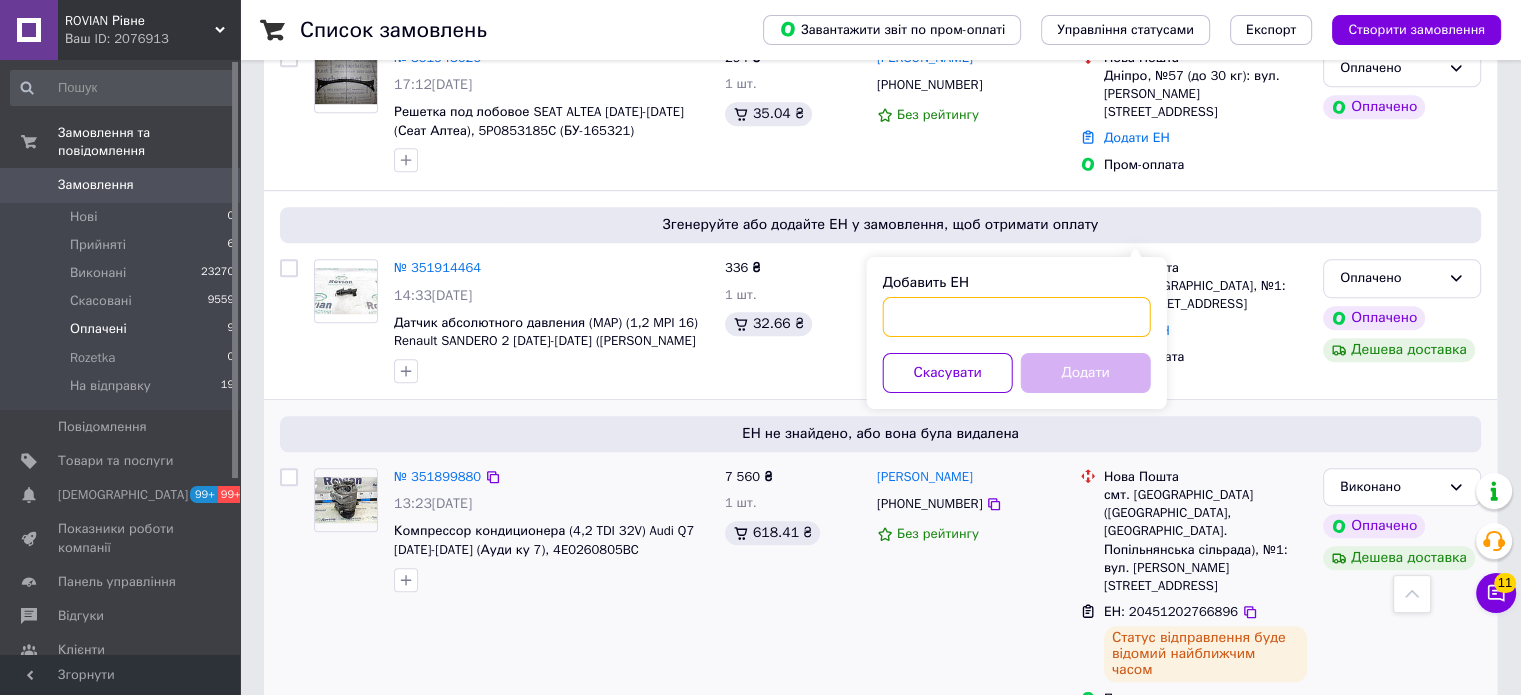 click on "Добавить ЕН" at bounding box center (1017, 317) 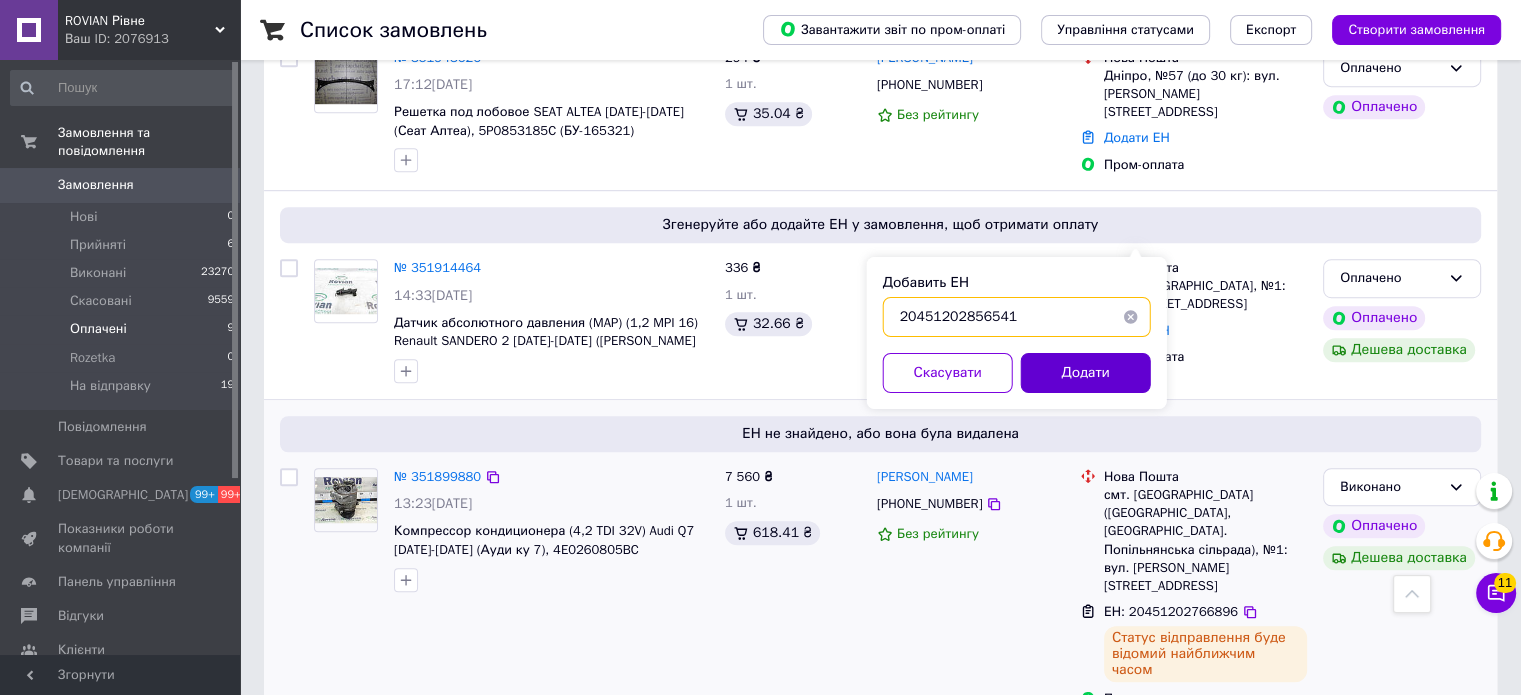 type on "20451202856541" 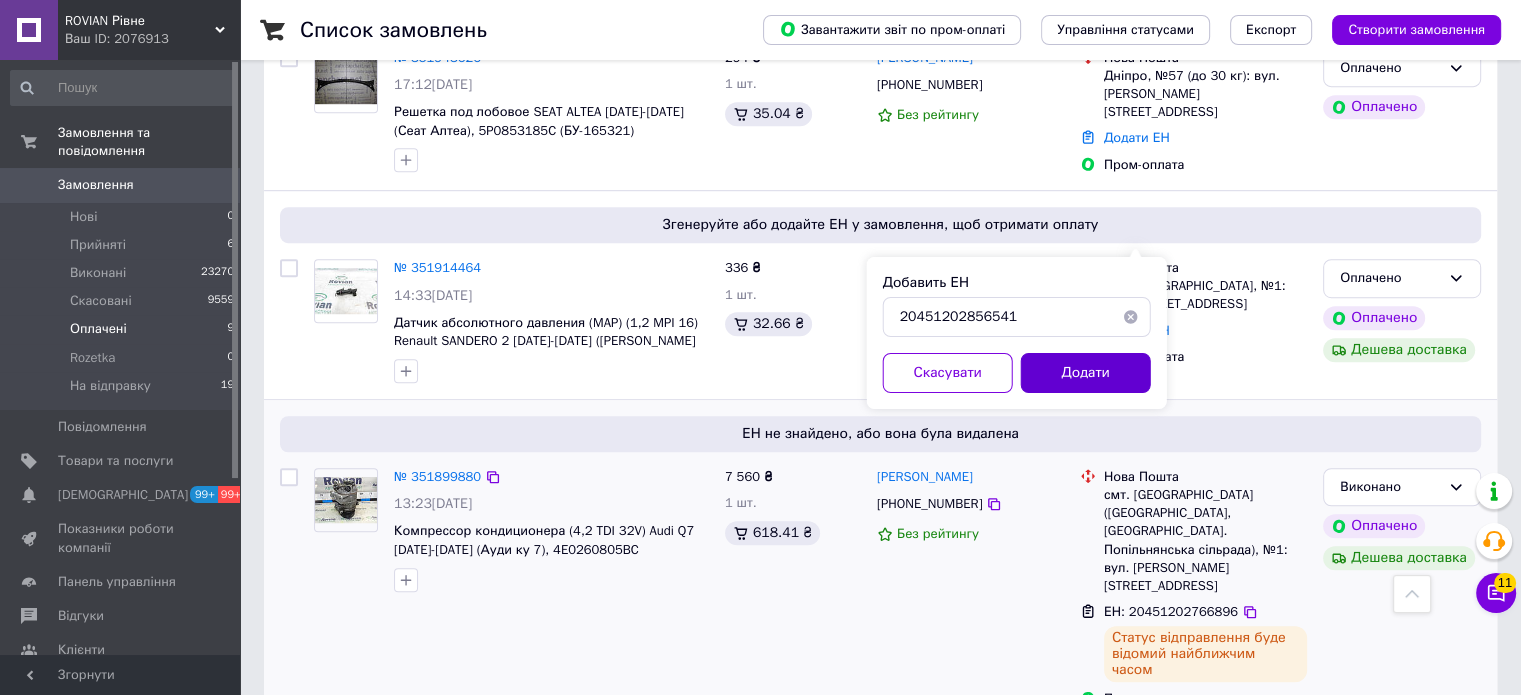 click on "Додати" at bounding box center [1086, 373] 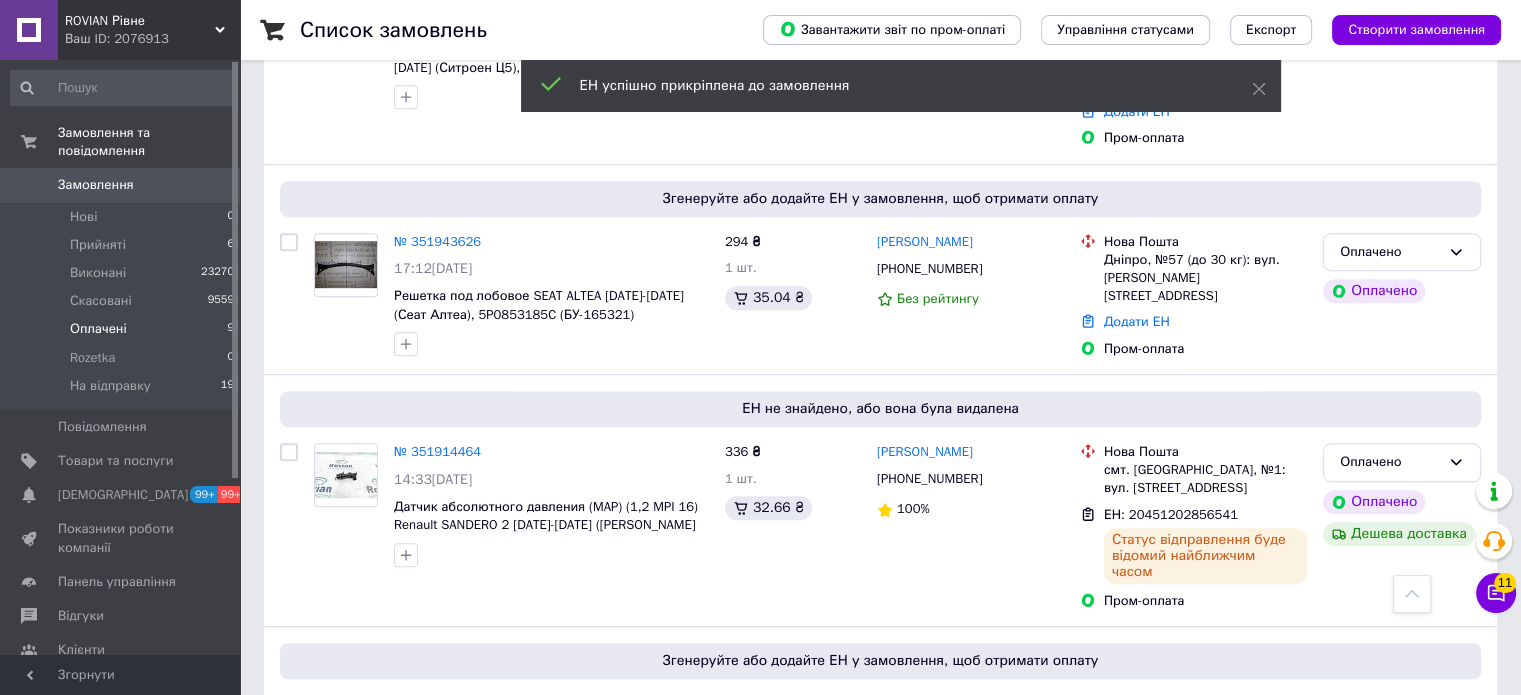 scroll, scrollTop: 1104, scrollLeft: 0, axis: vertical 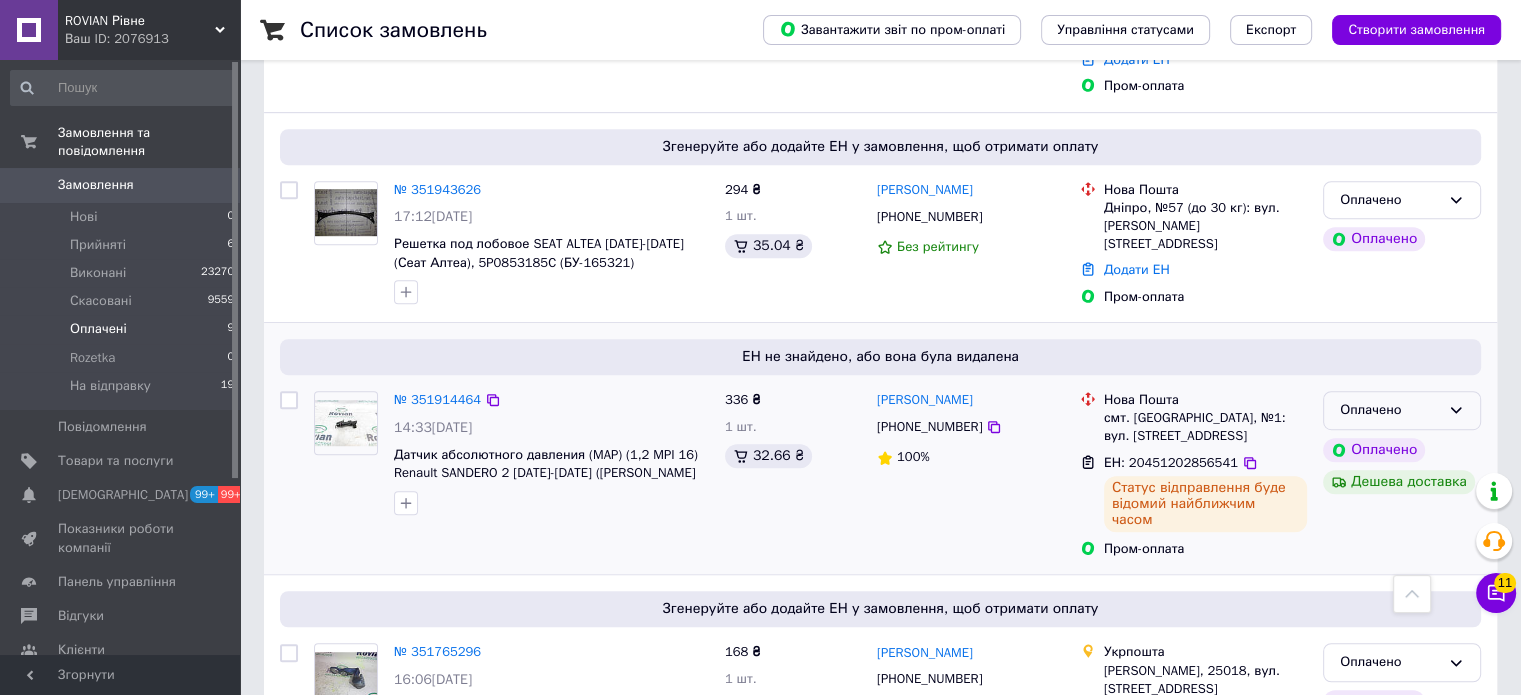 click on "Оплачено" at bounding box center (1402, 410) 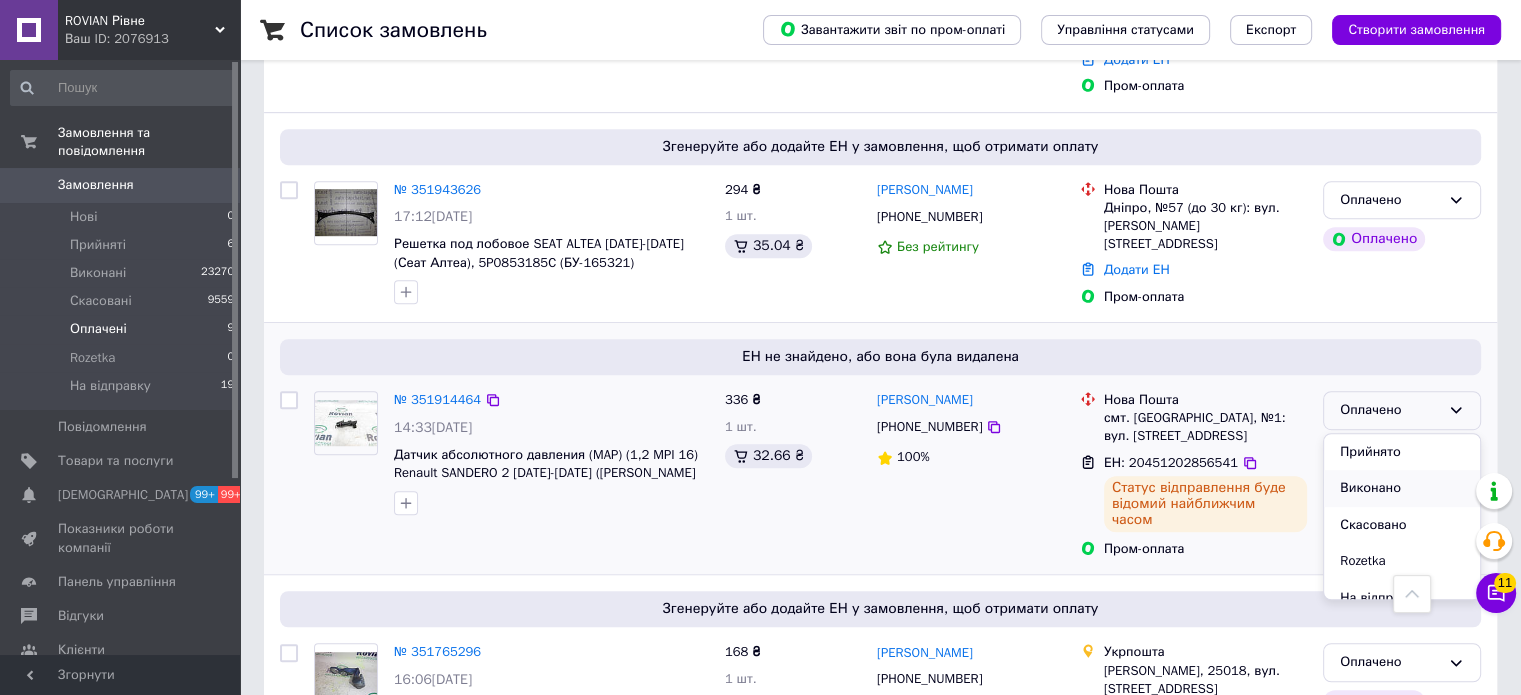 click on "Виконано" at bounding box center (1402, 488) 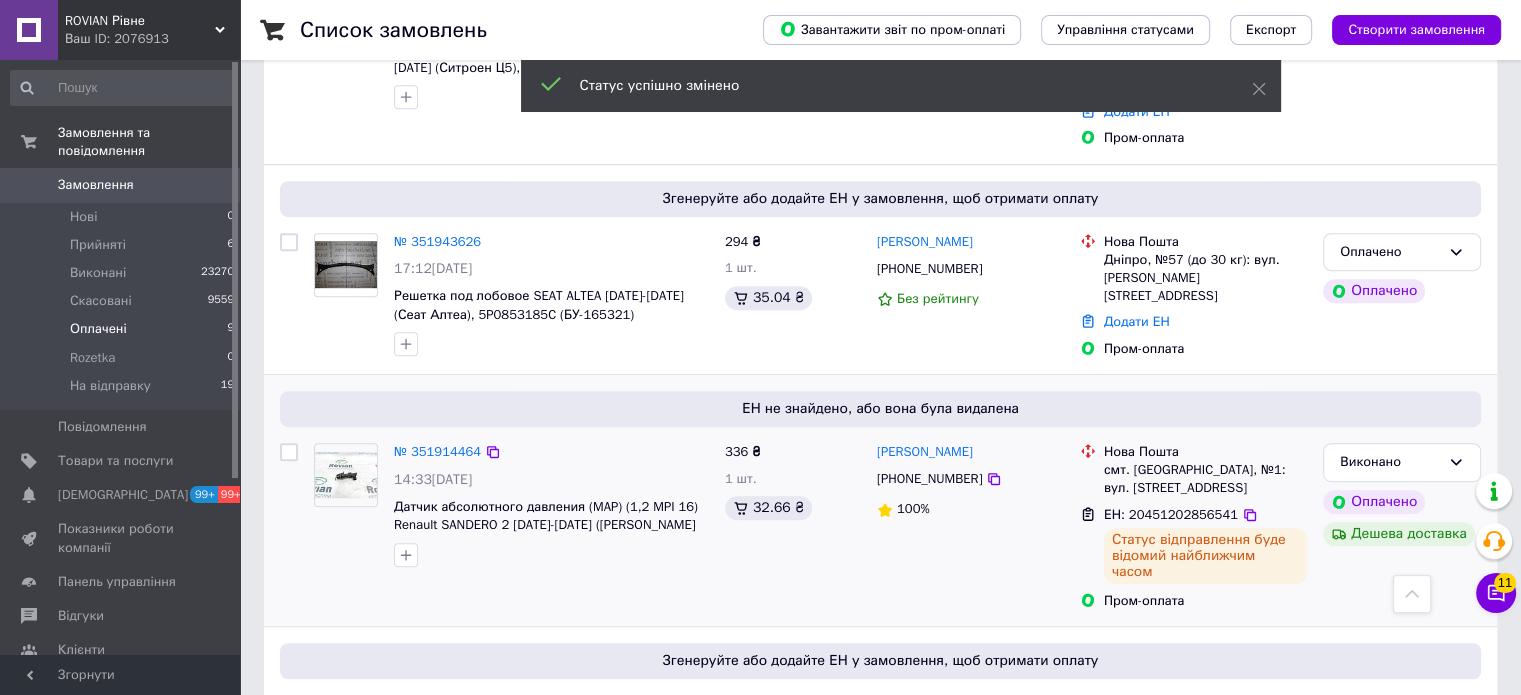 scroll, scrollTop: 1104, scrollLeft: 0, axis: vertical 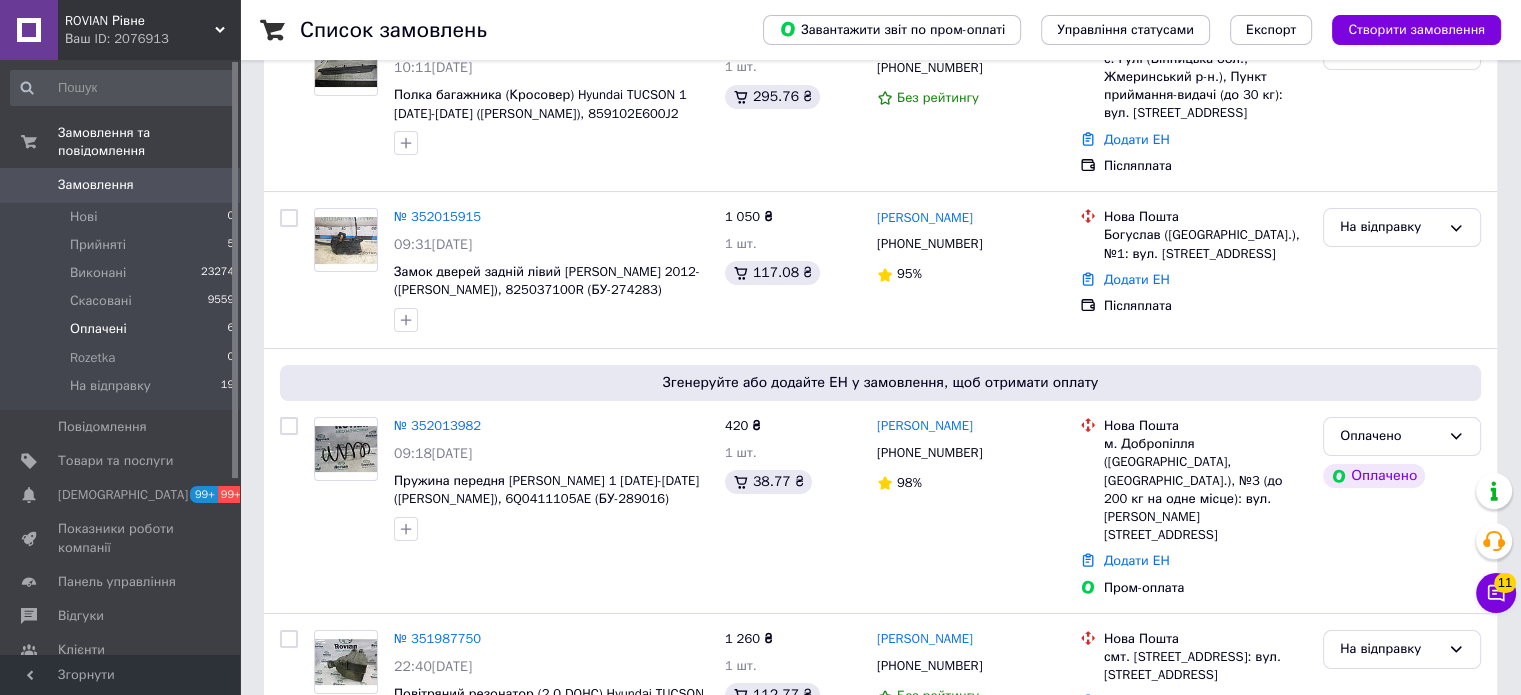 click on "Оплачені" at bounding box center [98, 329] 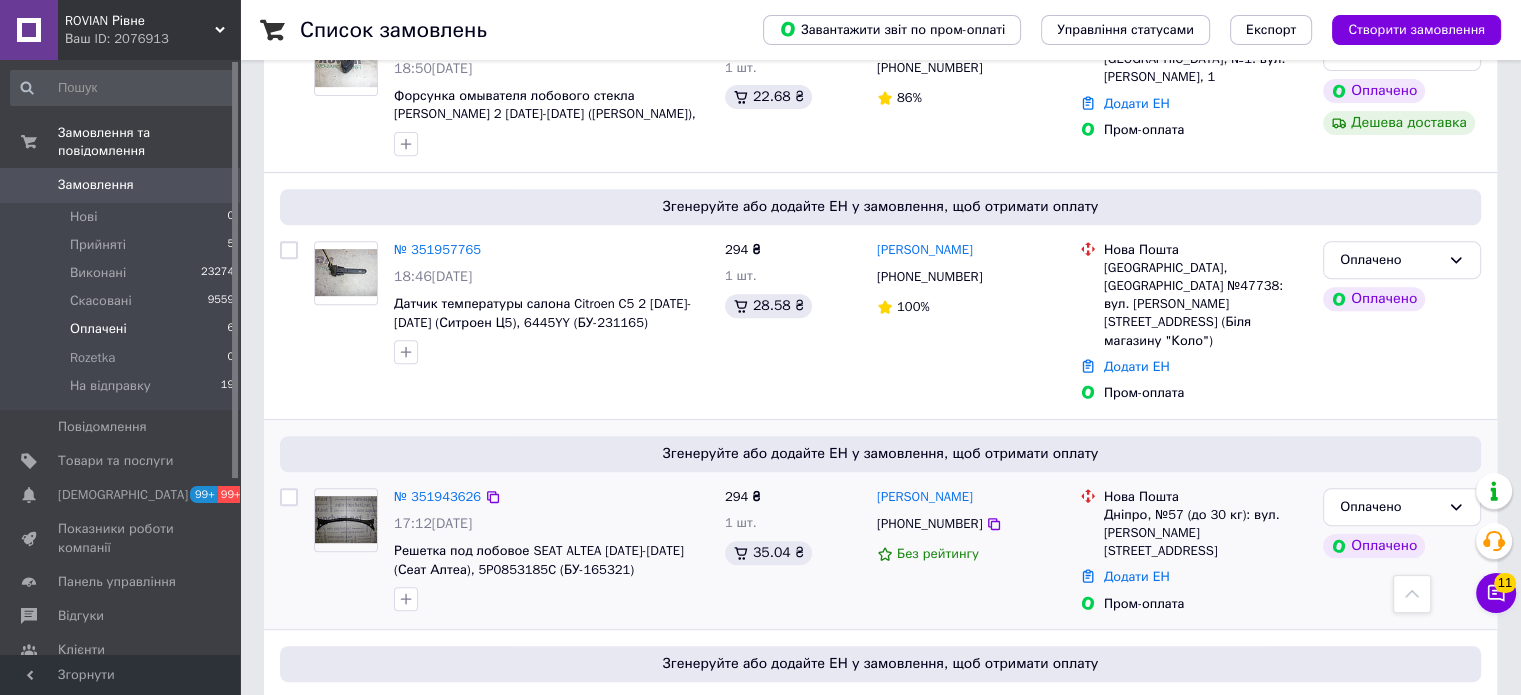 scroll, scrollTop: 800, scrollLeft: 0, axis: vertical 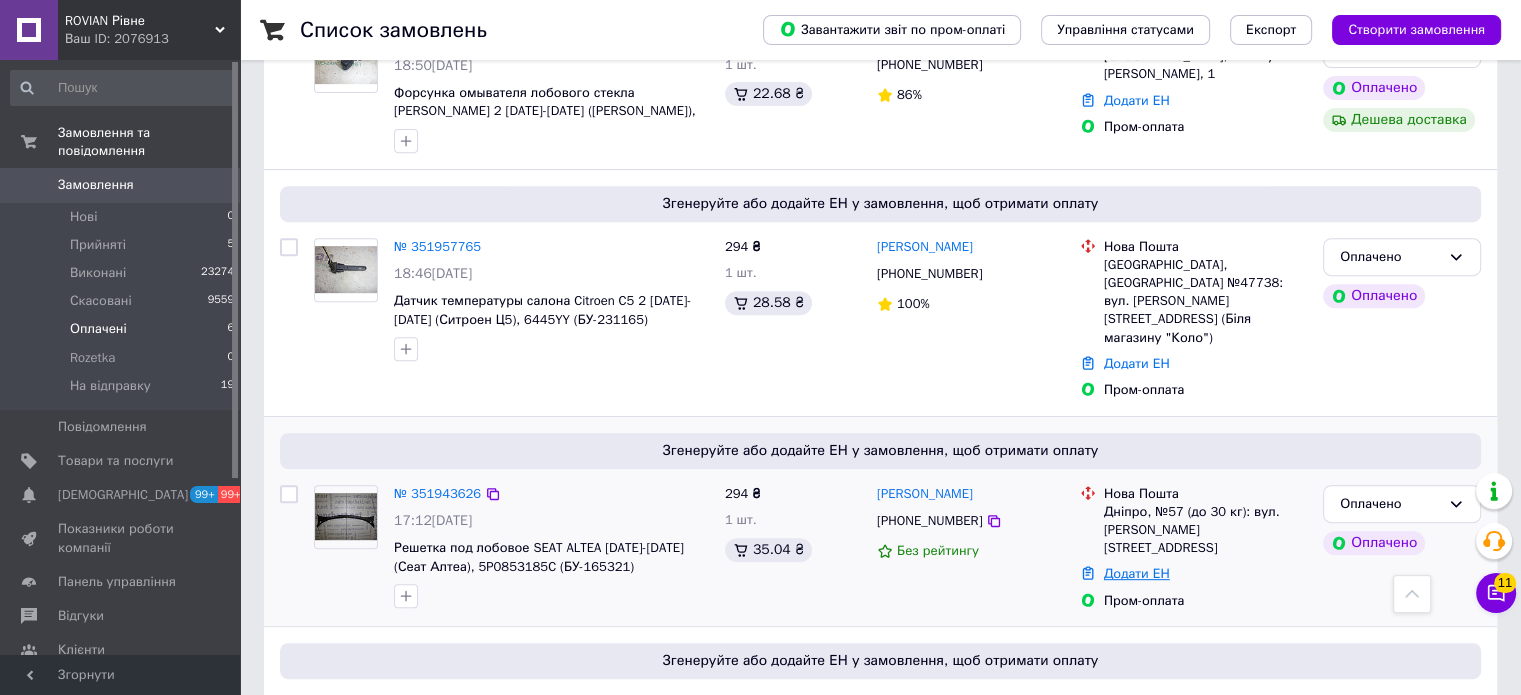 click on "Додати ЕН" at bounding box center (1137, 573) 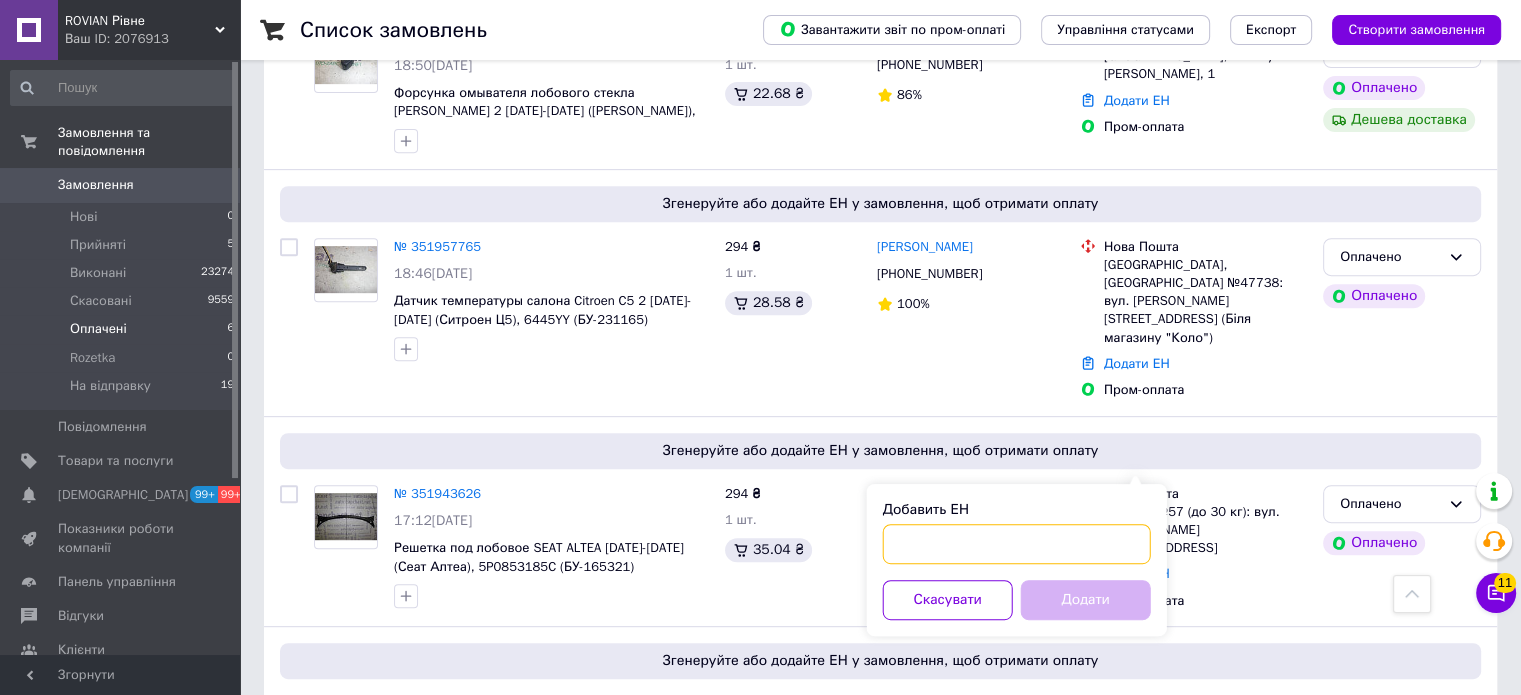click on "Добавить ЕН" at bounding box center [1017, 544] 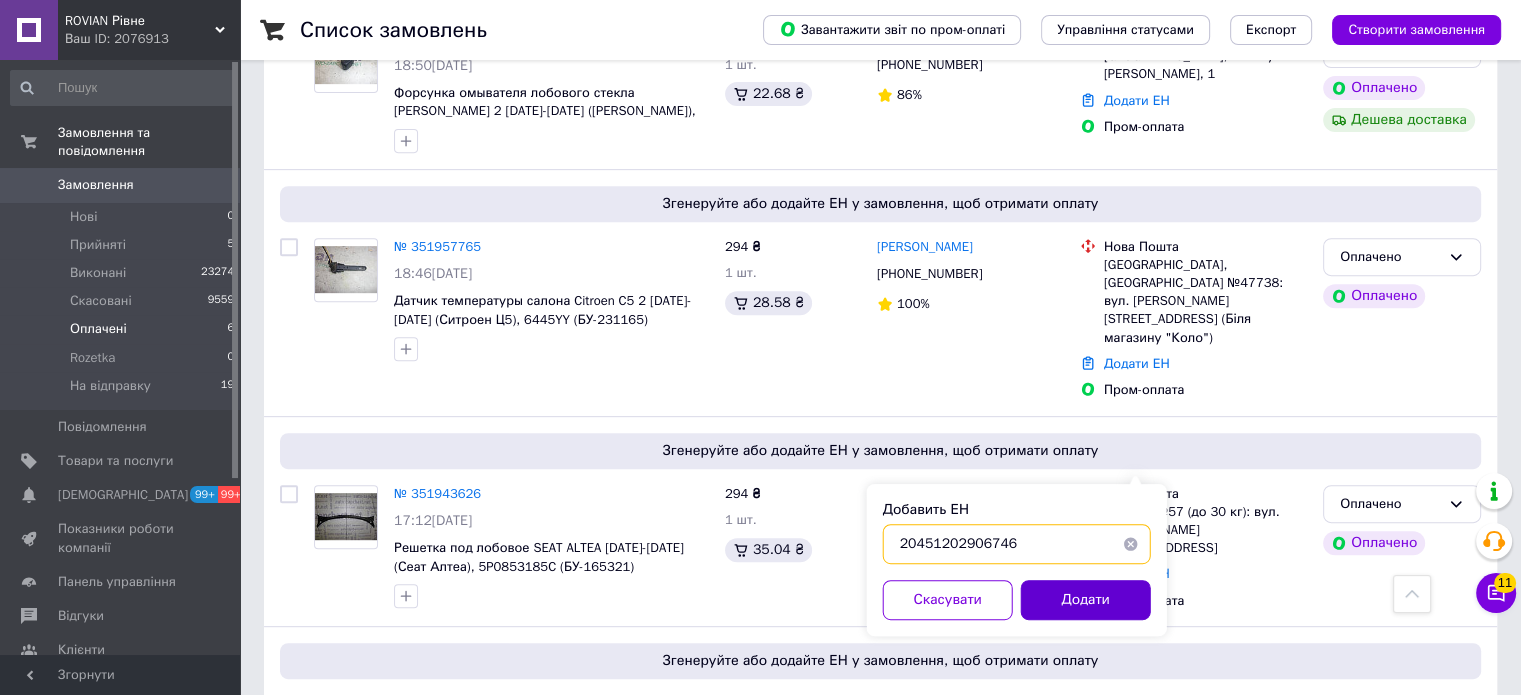 type on "20451202906746" 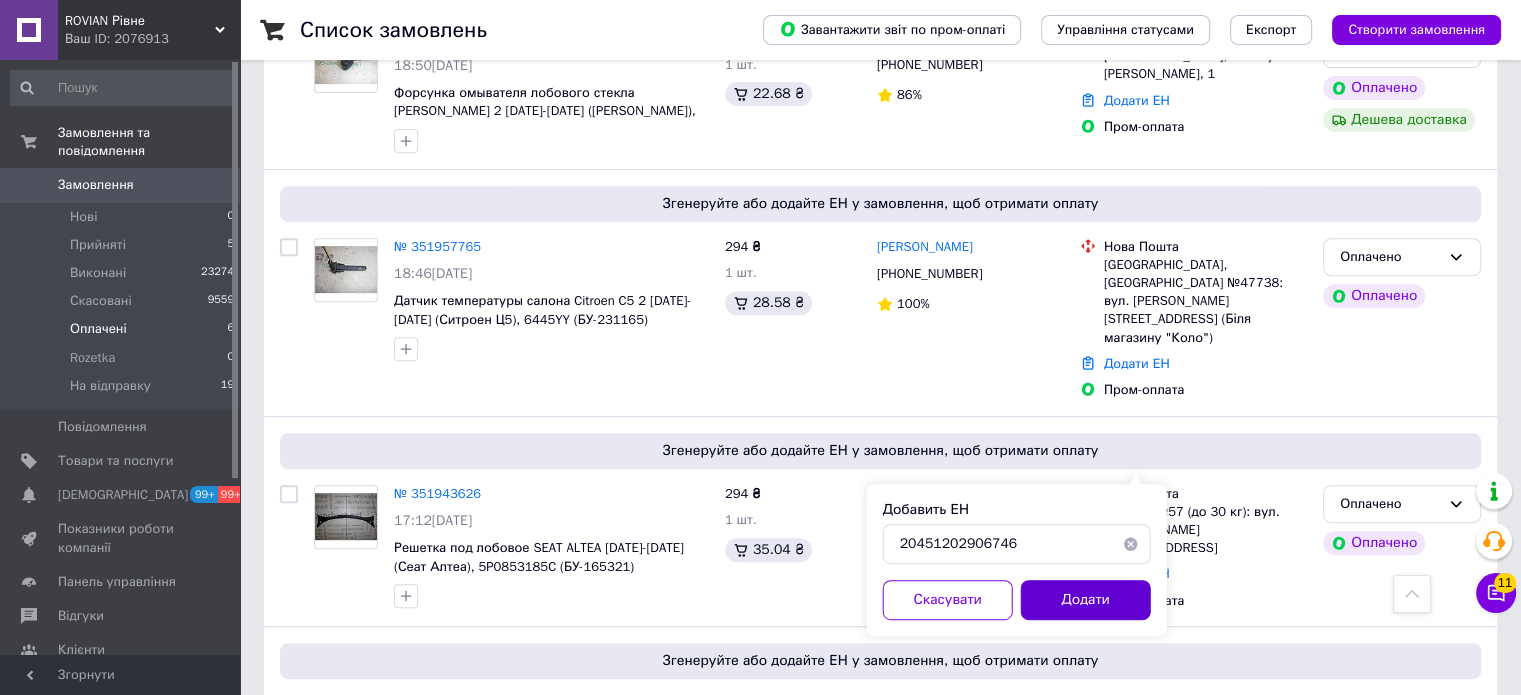 click on "Додати" at bounding box center [1086, 600] 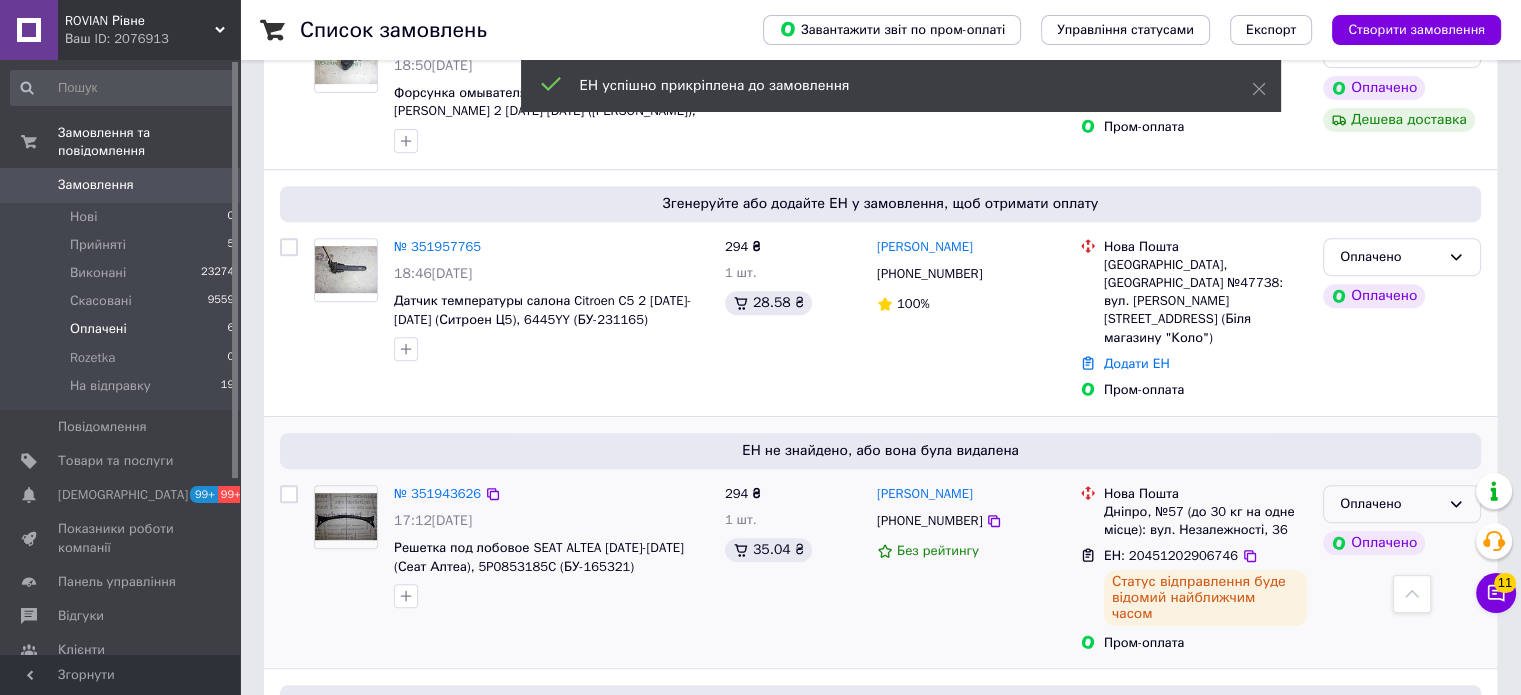 click 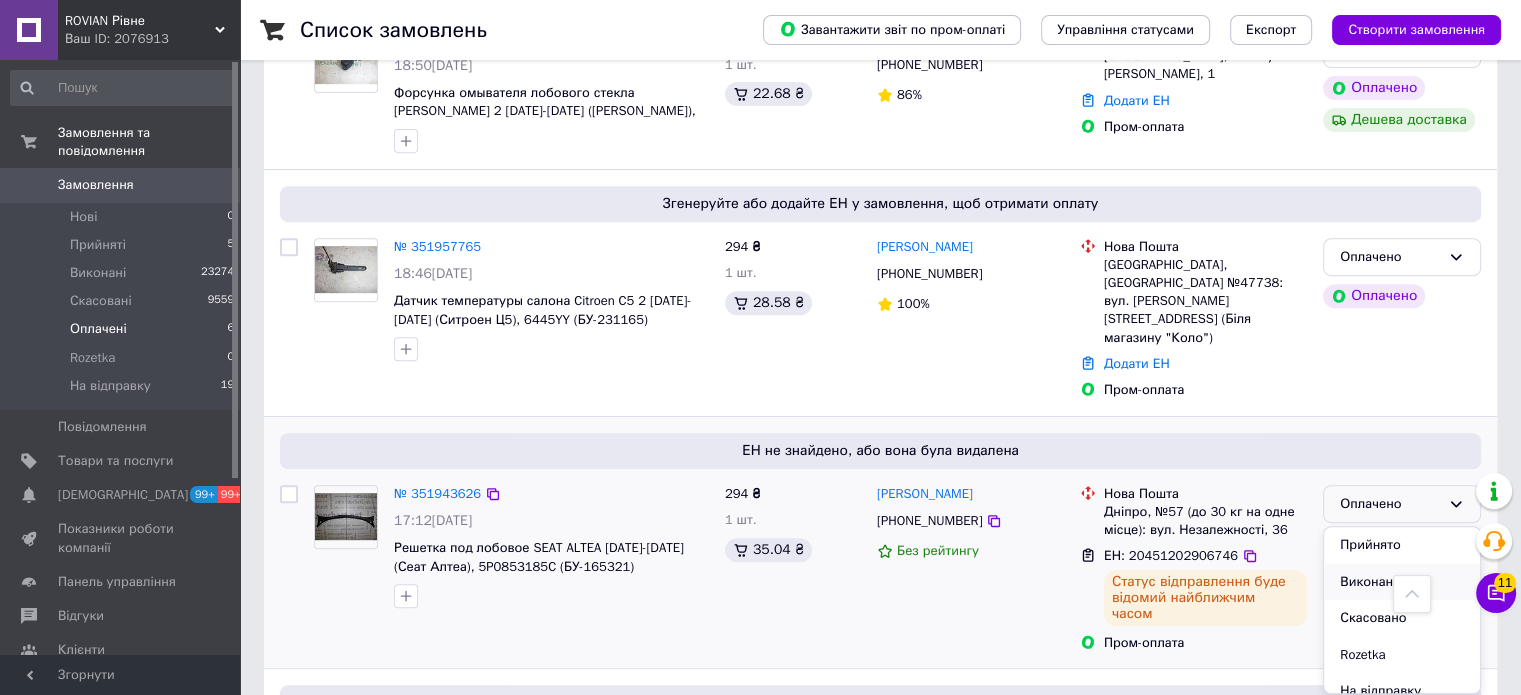 click on "Виконано" at bounding box center [1402, 582] 